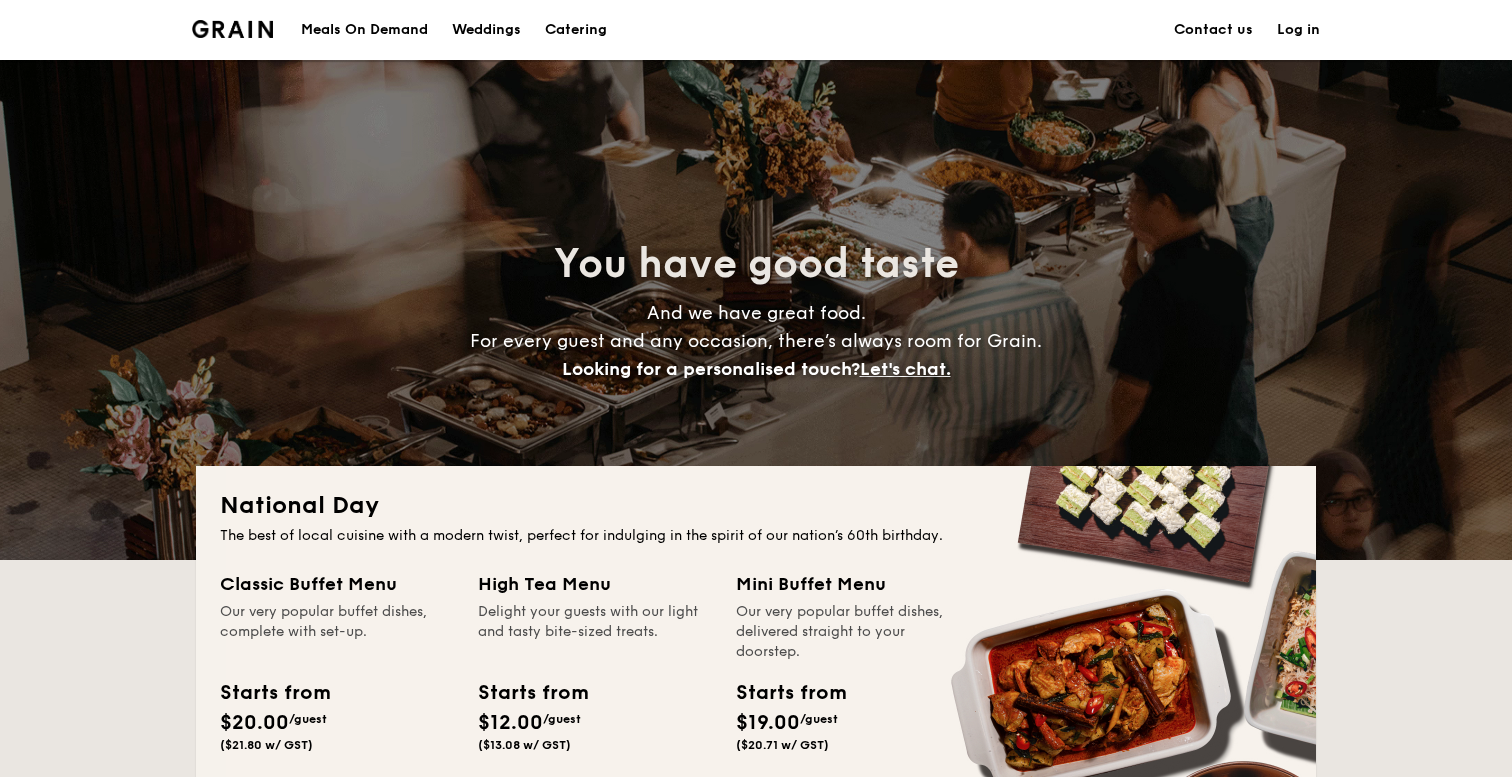 scroll, scrollTop: 0, scrollLeft: 0, axis: both 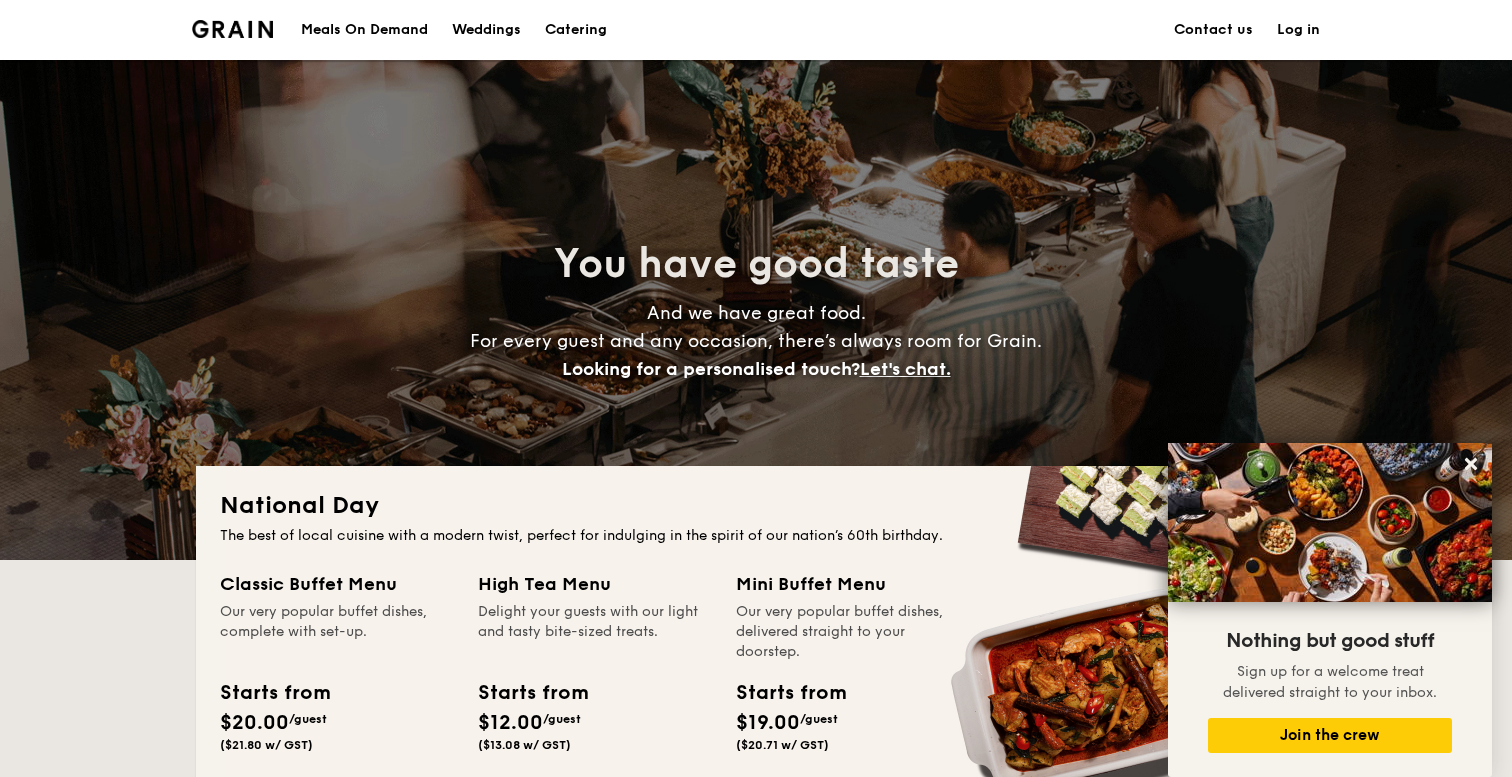 click at bounding box center (232, 29) 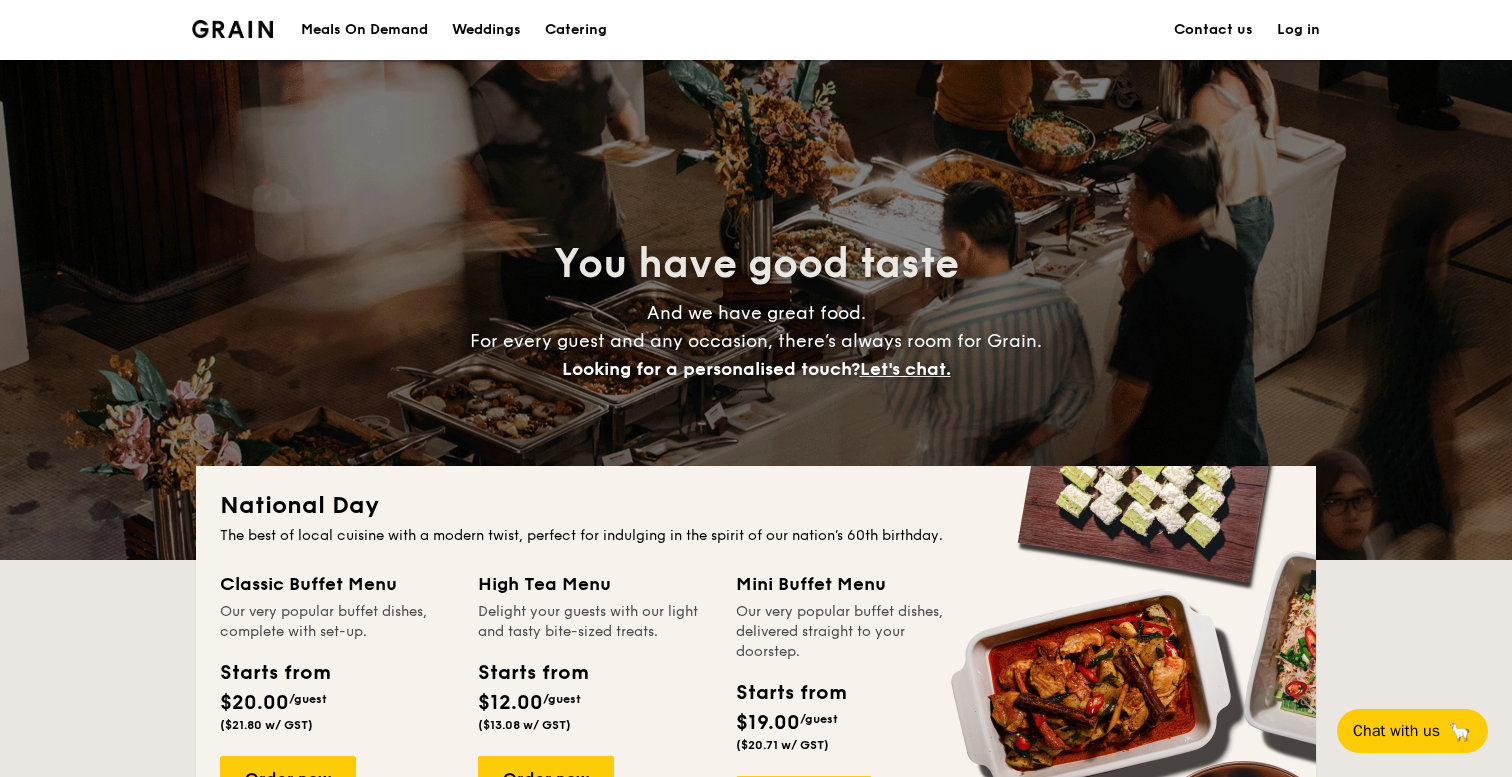 scroll, scrollTop: 0, scrollLeft: 0, axis: both 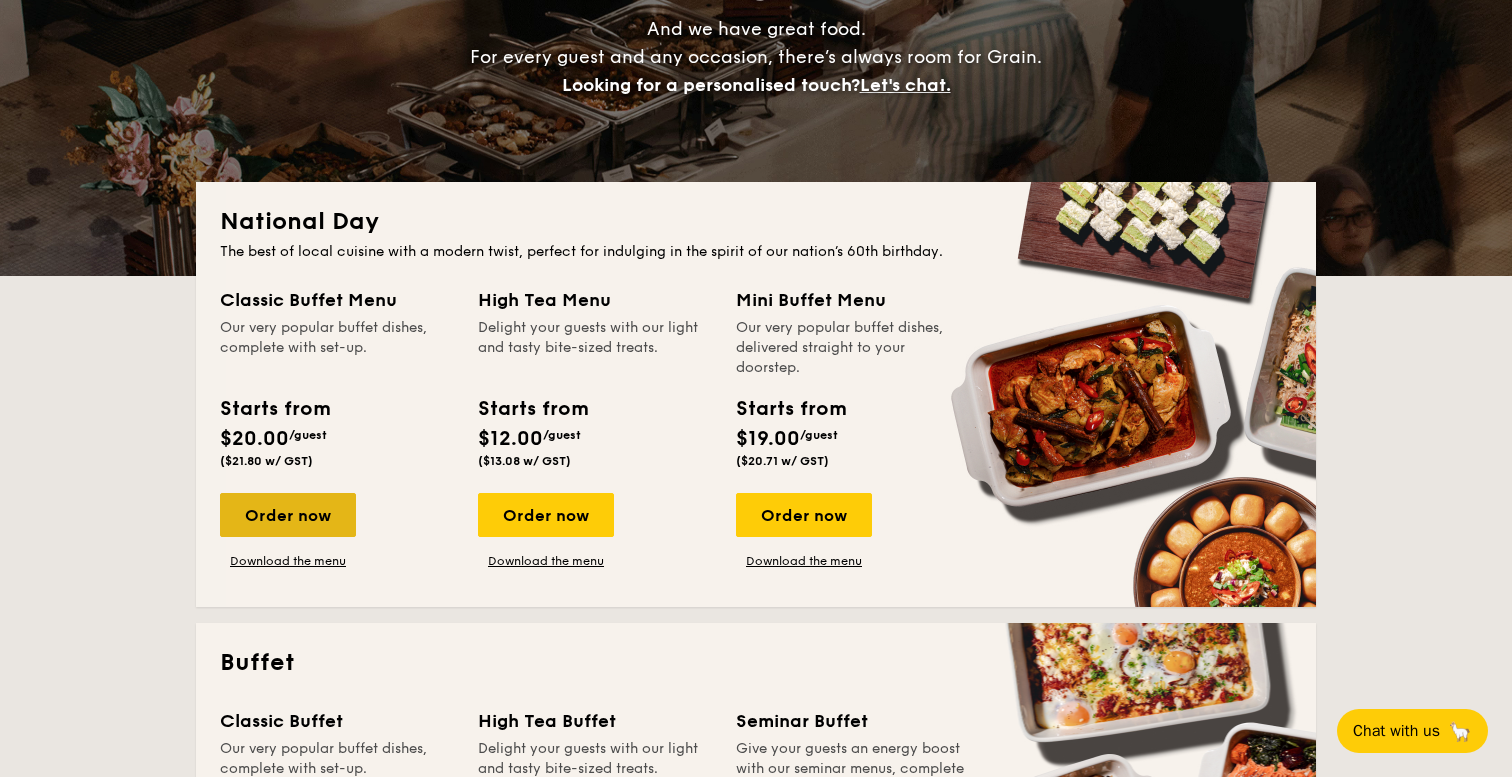 click on "Order now" at bounding box center (288, 515) 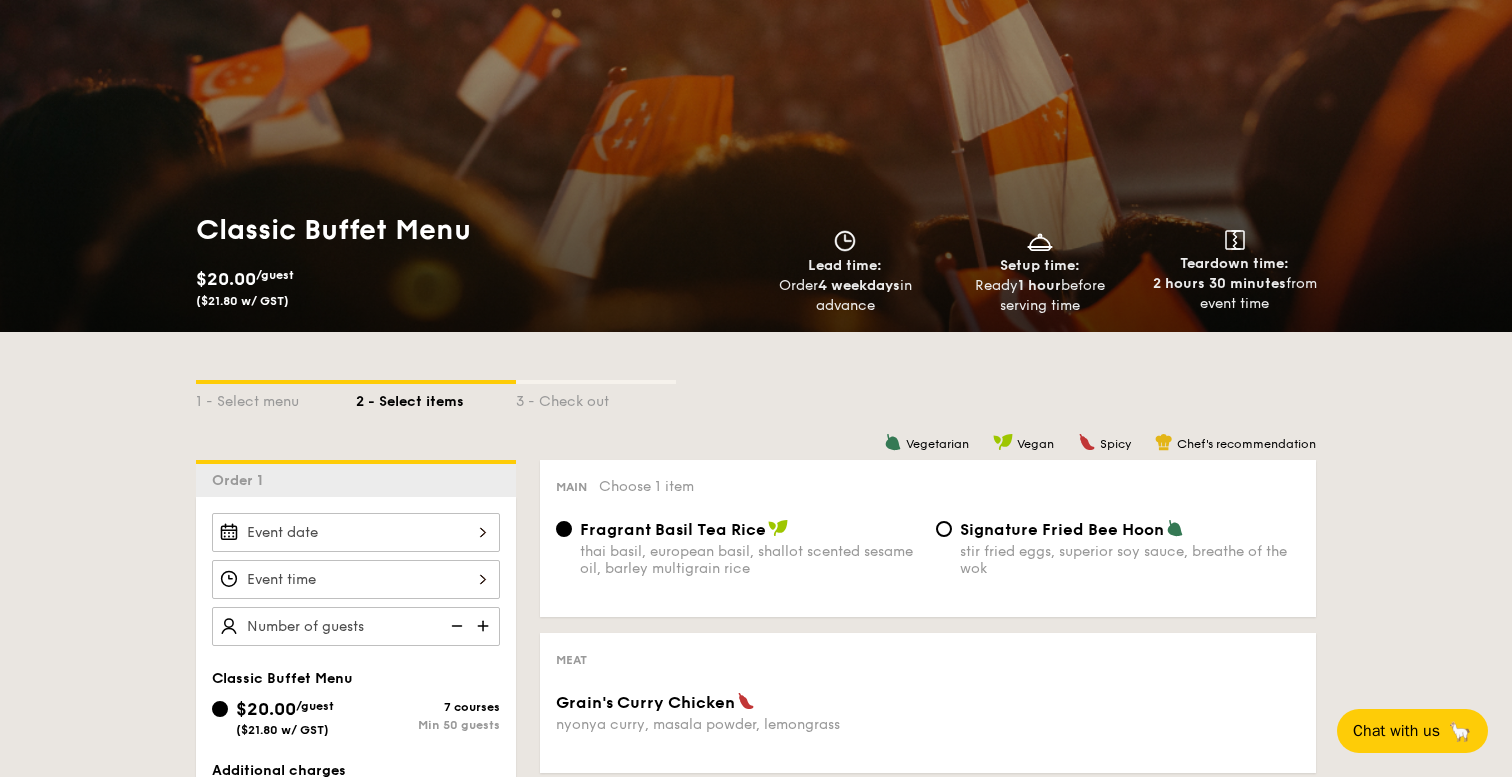 scroll, scrollTop: 0, scrollLeft: 0, axis: both 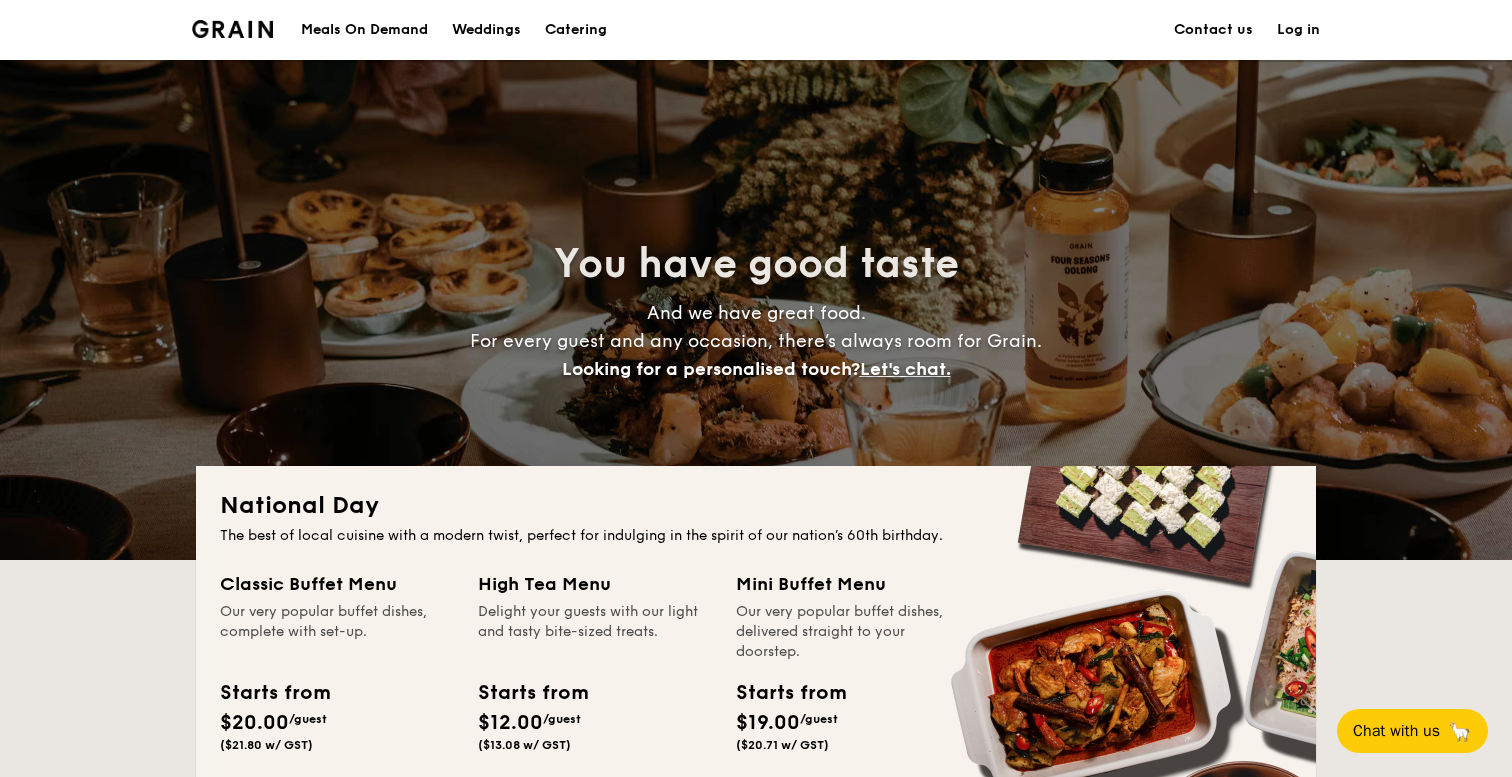 click on "Meals On Demand" at bounding box center [364, 30] 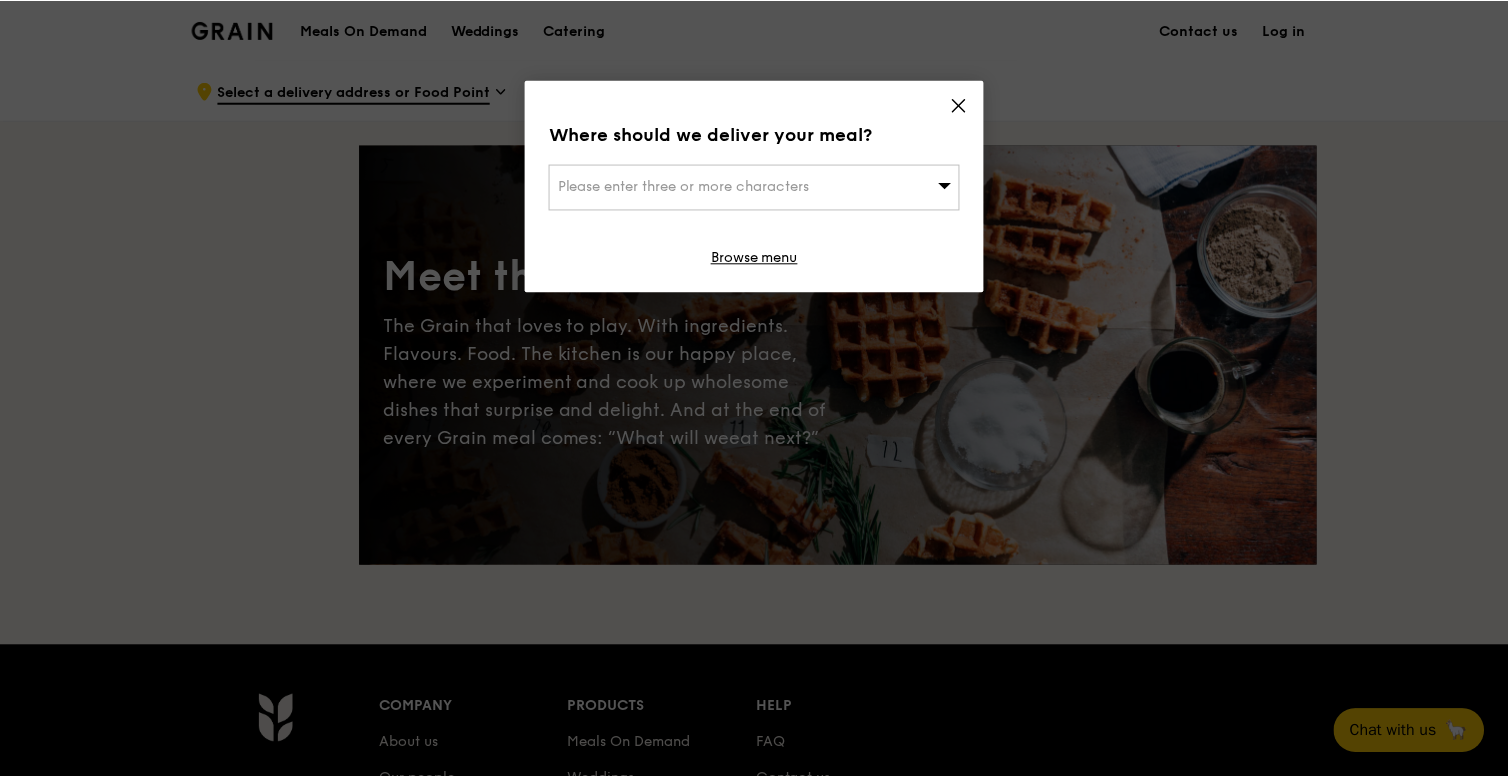 scroll, scrollTop: 0, scrollLeft: 0, axis: both 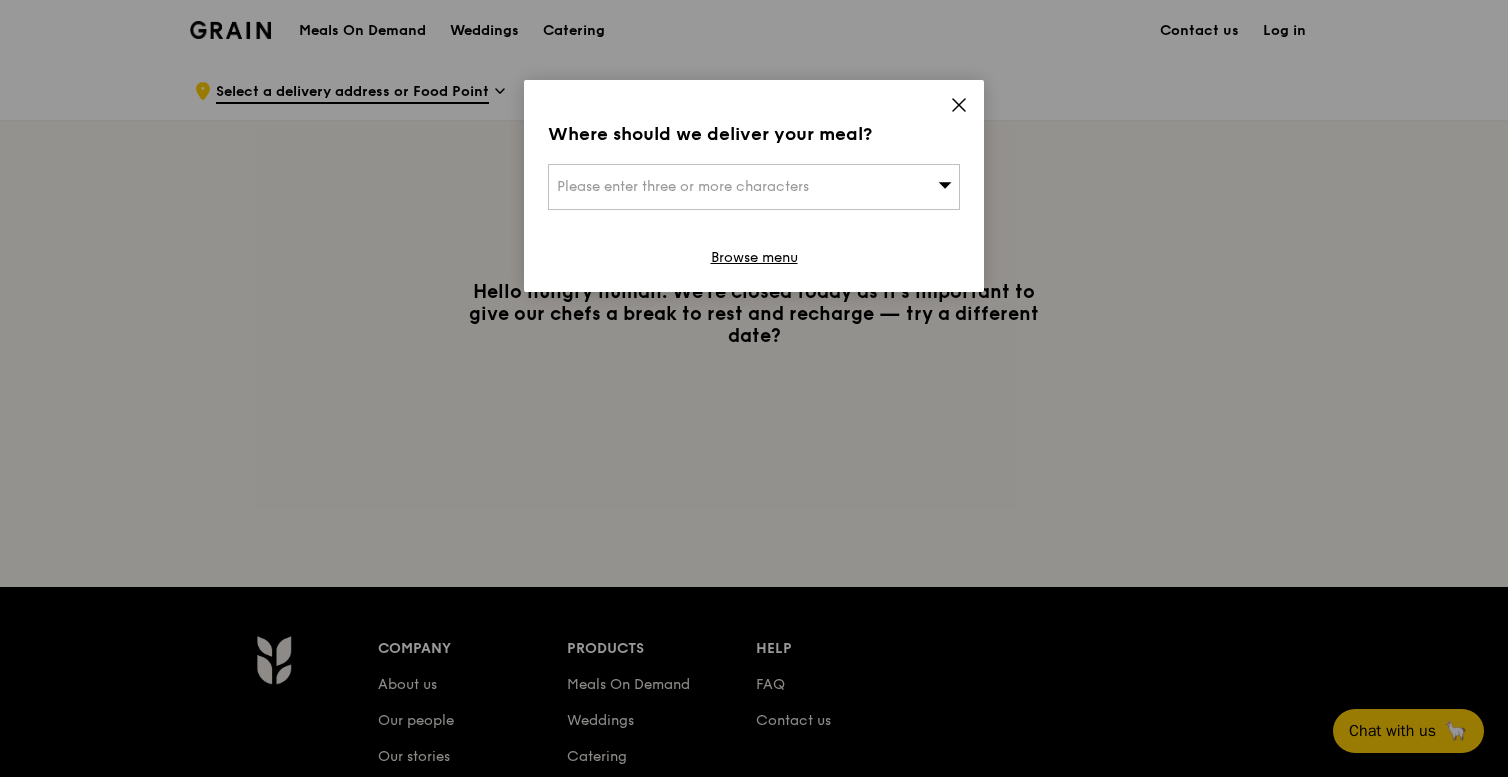 click 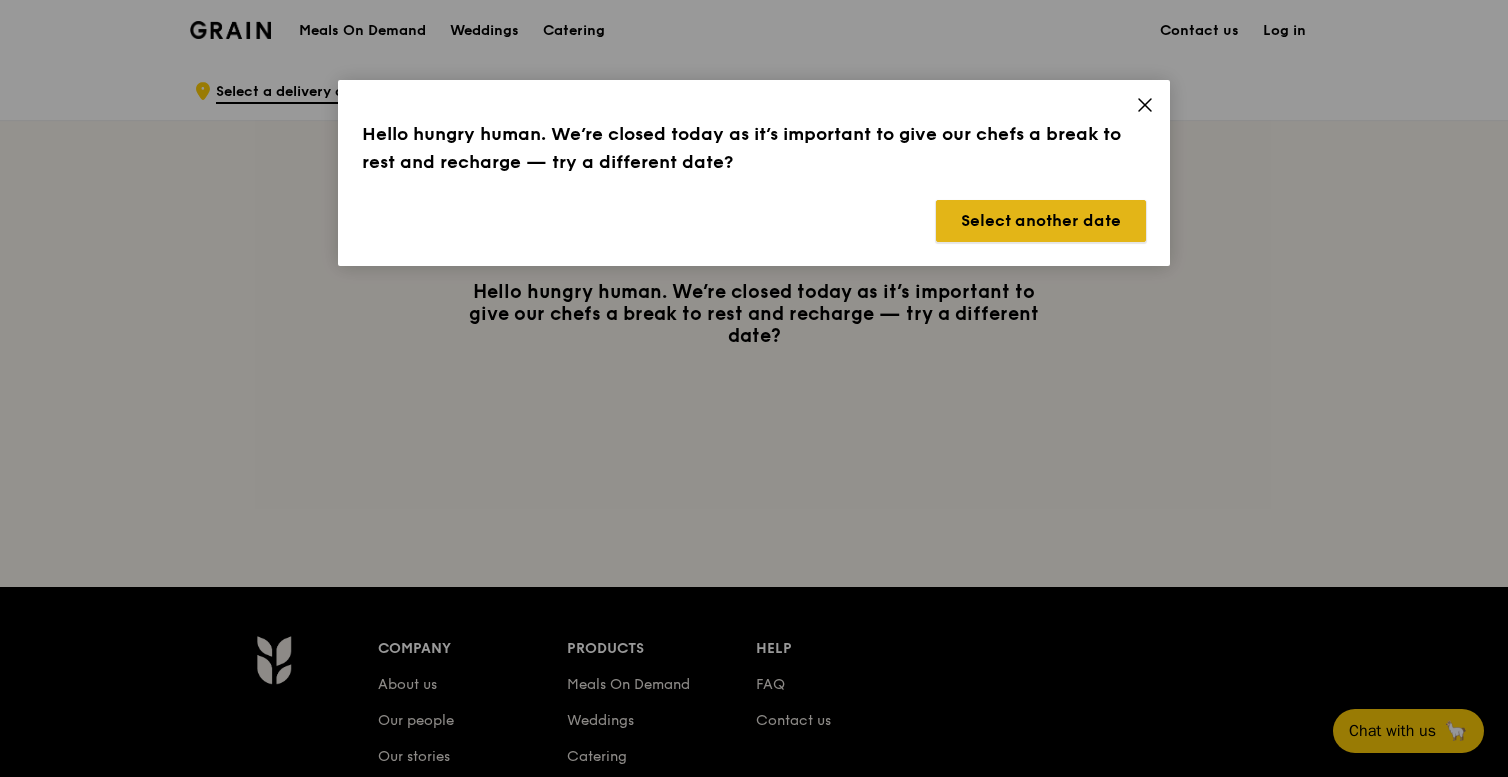 click on "Select another date" at bounding box center [1041, 221] 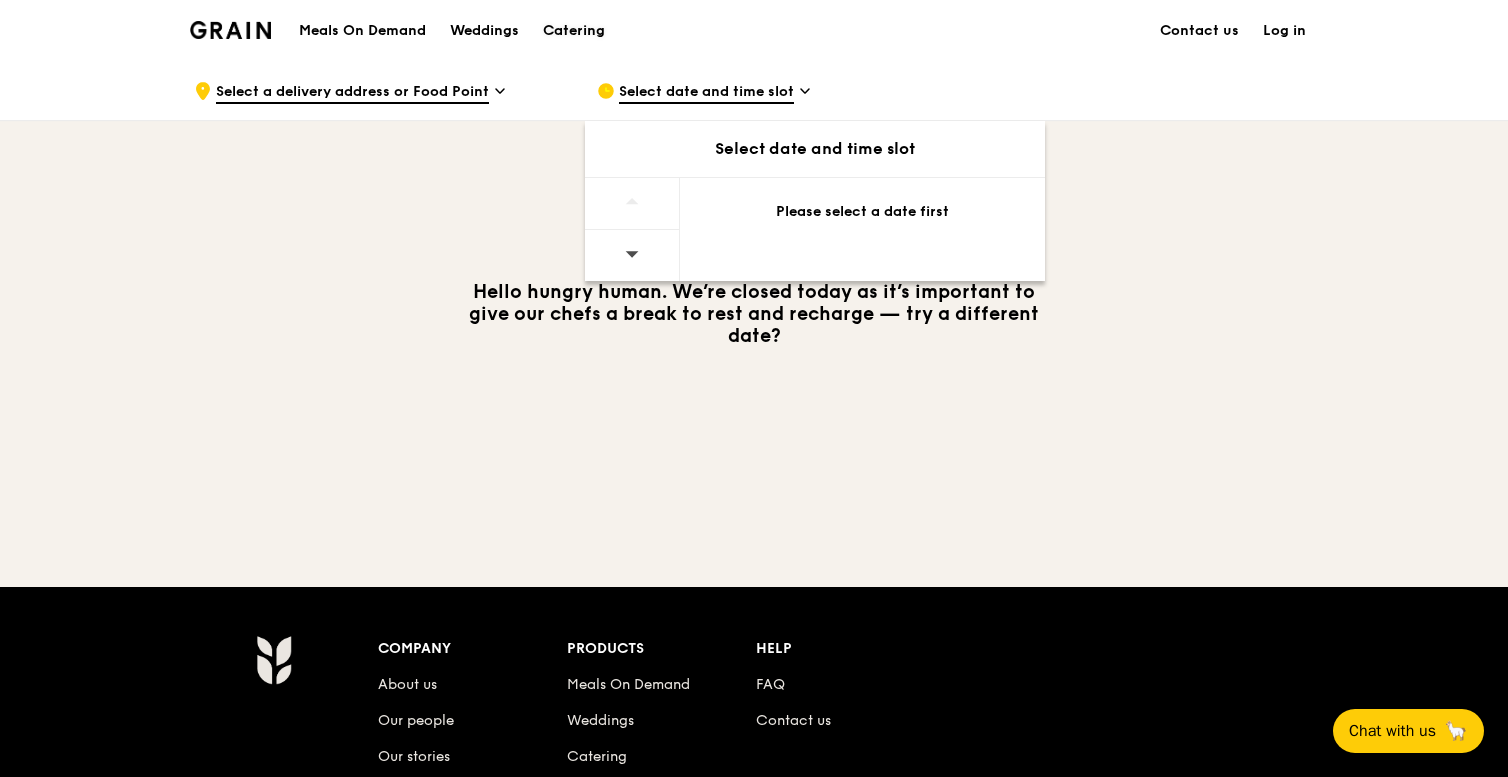click on "Catering" at bounding box center [574, 31] 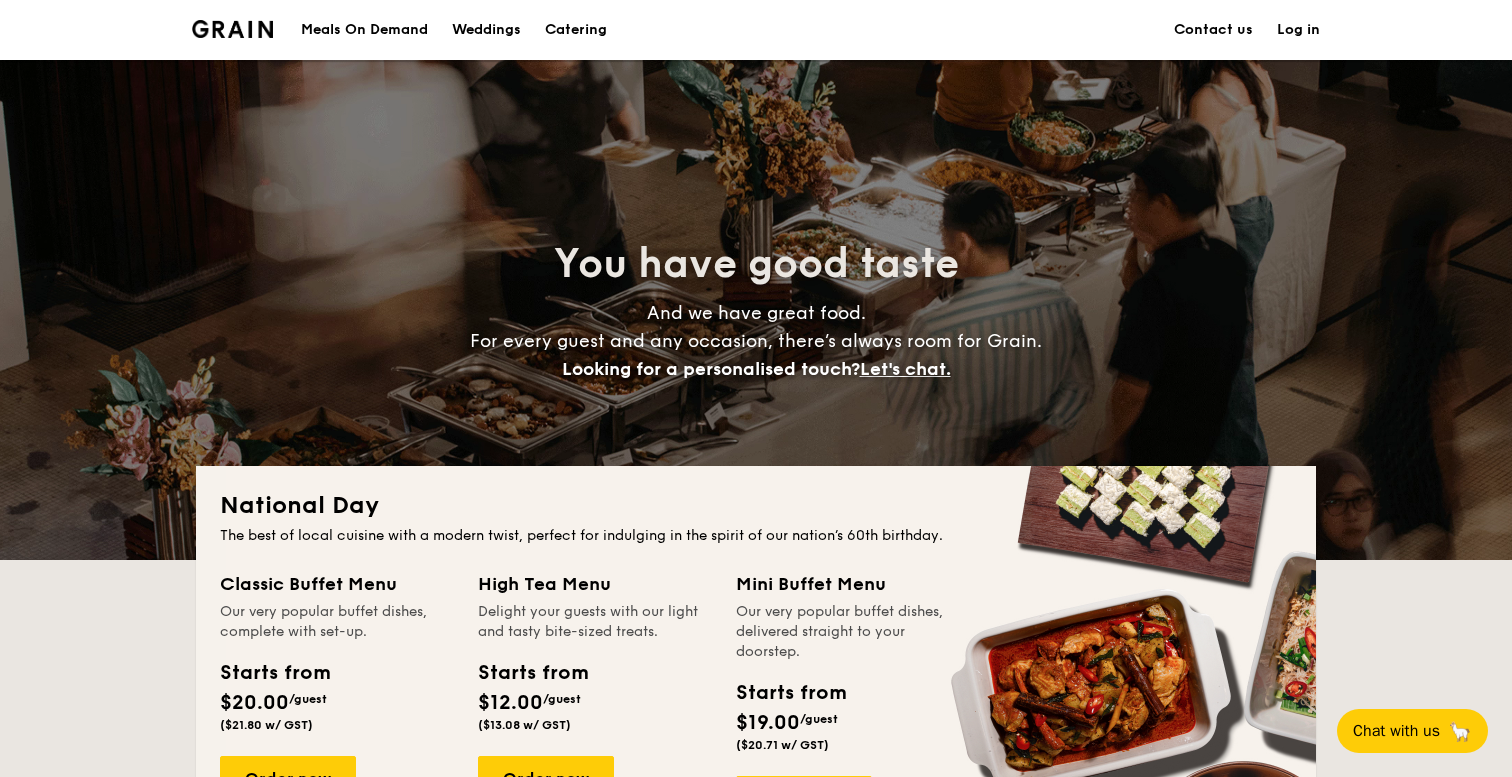 scroll, scrollTop: 0, scrollLeft: 0, axis: both 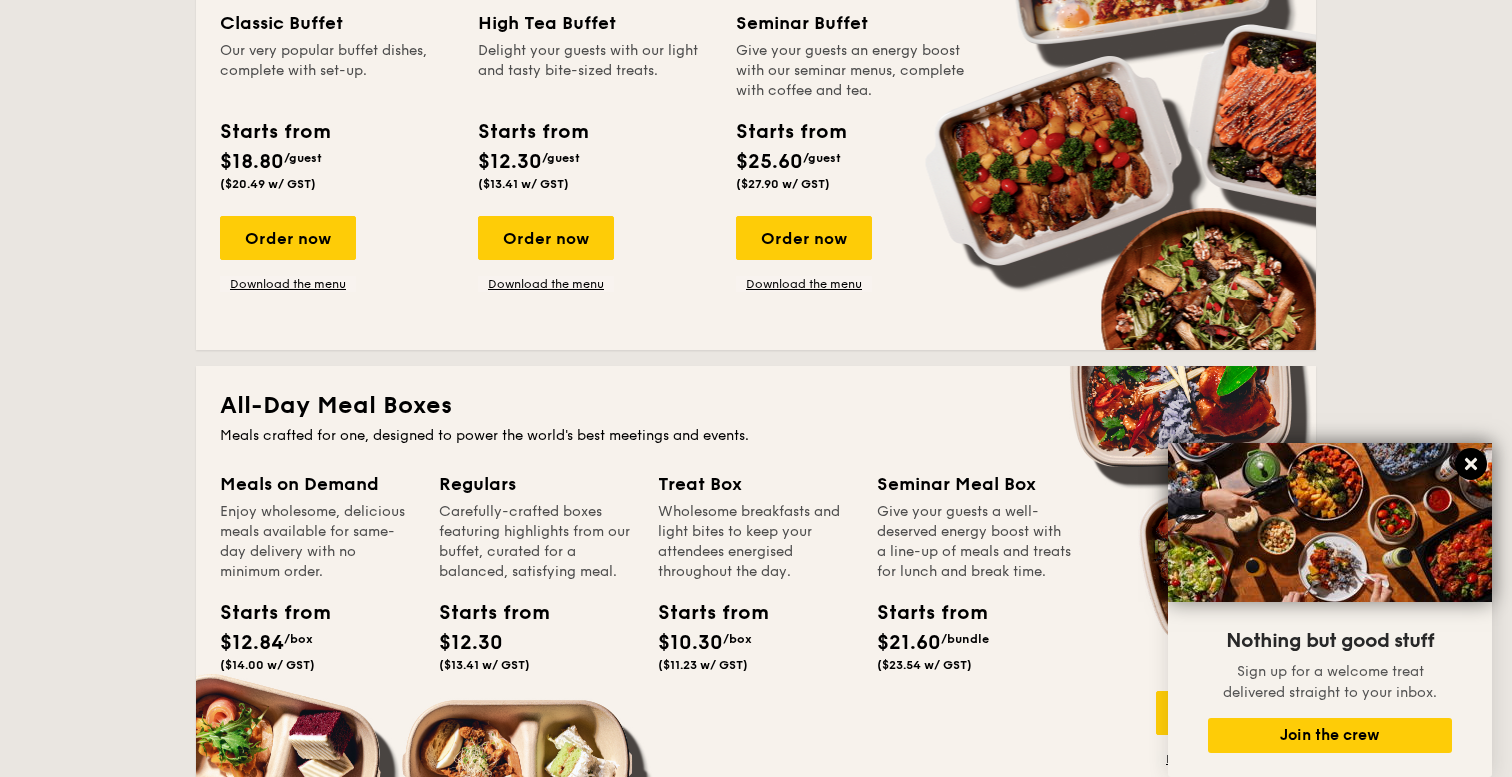 click 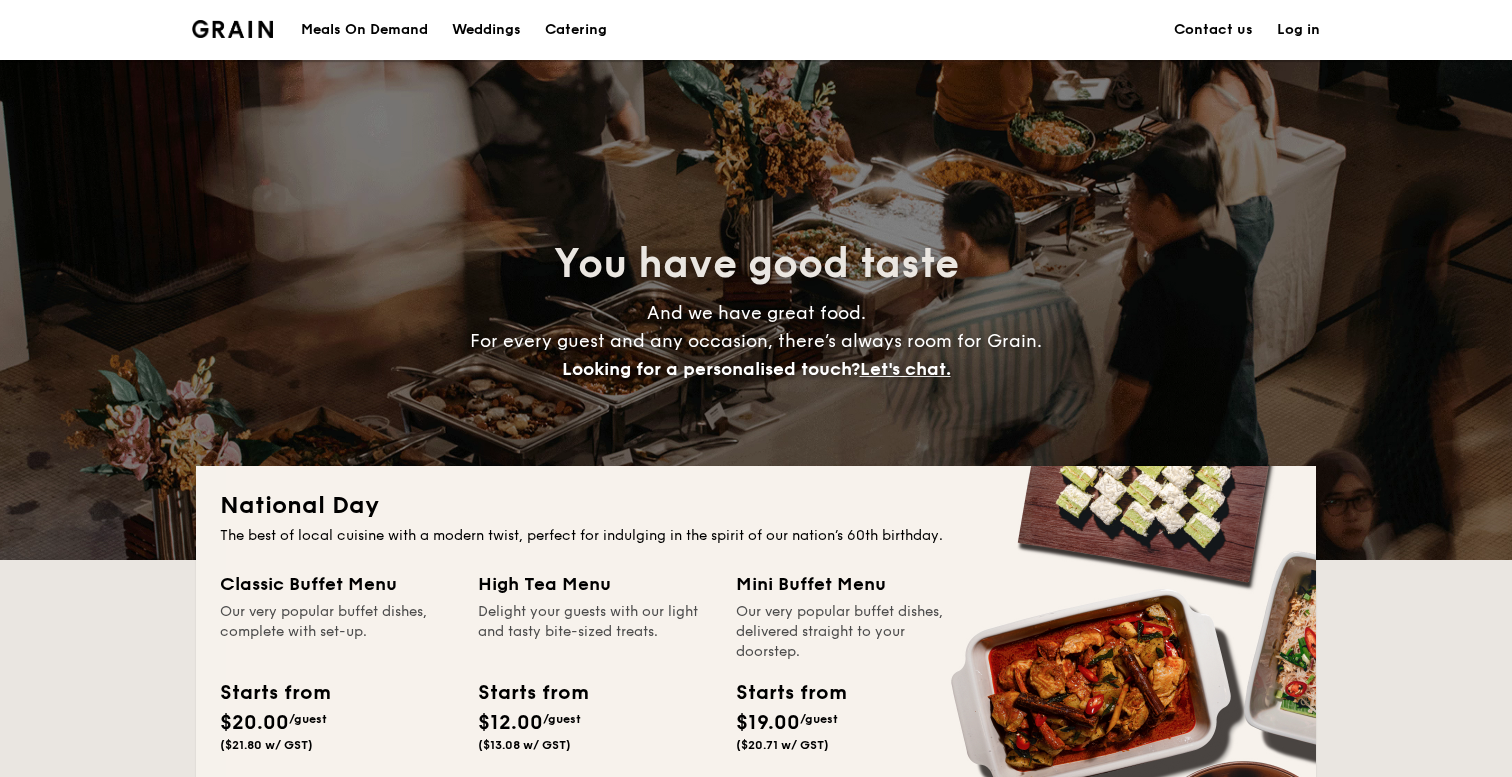 scroll, scrollTop: 0, scrollLeft: 0, axis: both 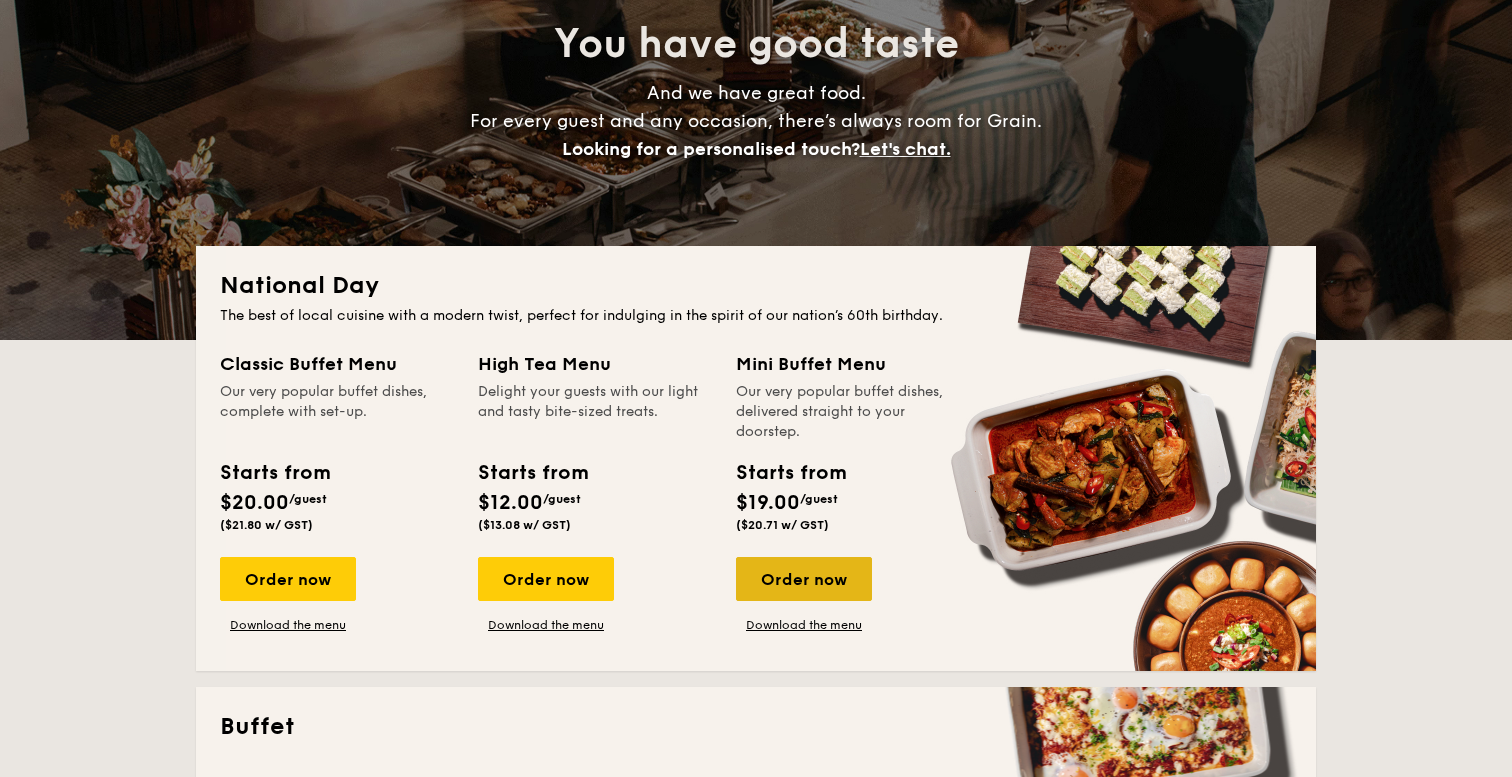 click on "Order now" at bounding box center [804, 579] 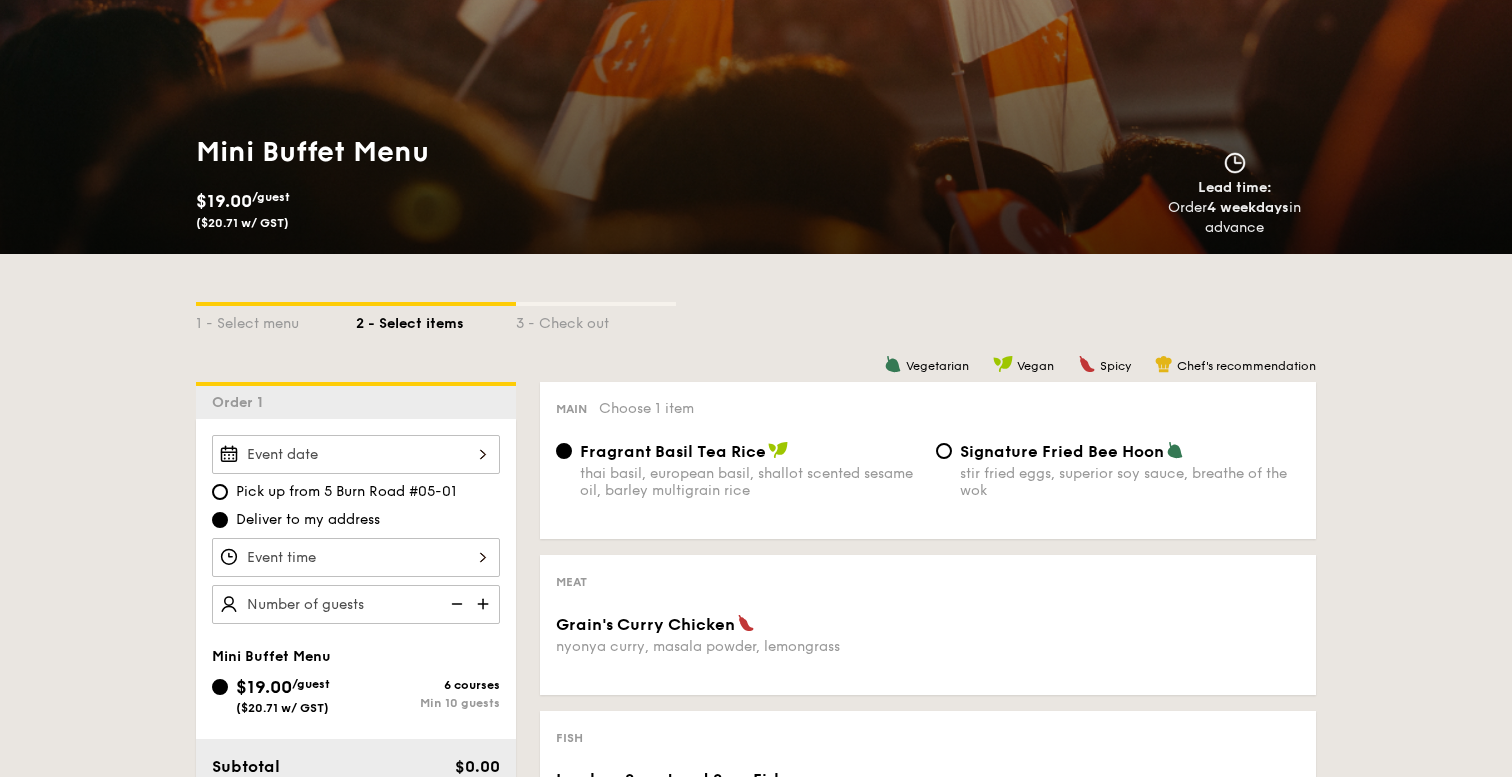 scroll, scrollTop: 190, scrollLeft: 0, axis: vertical 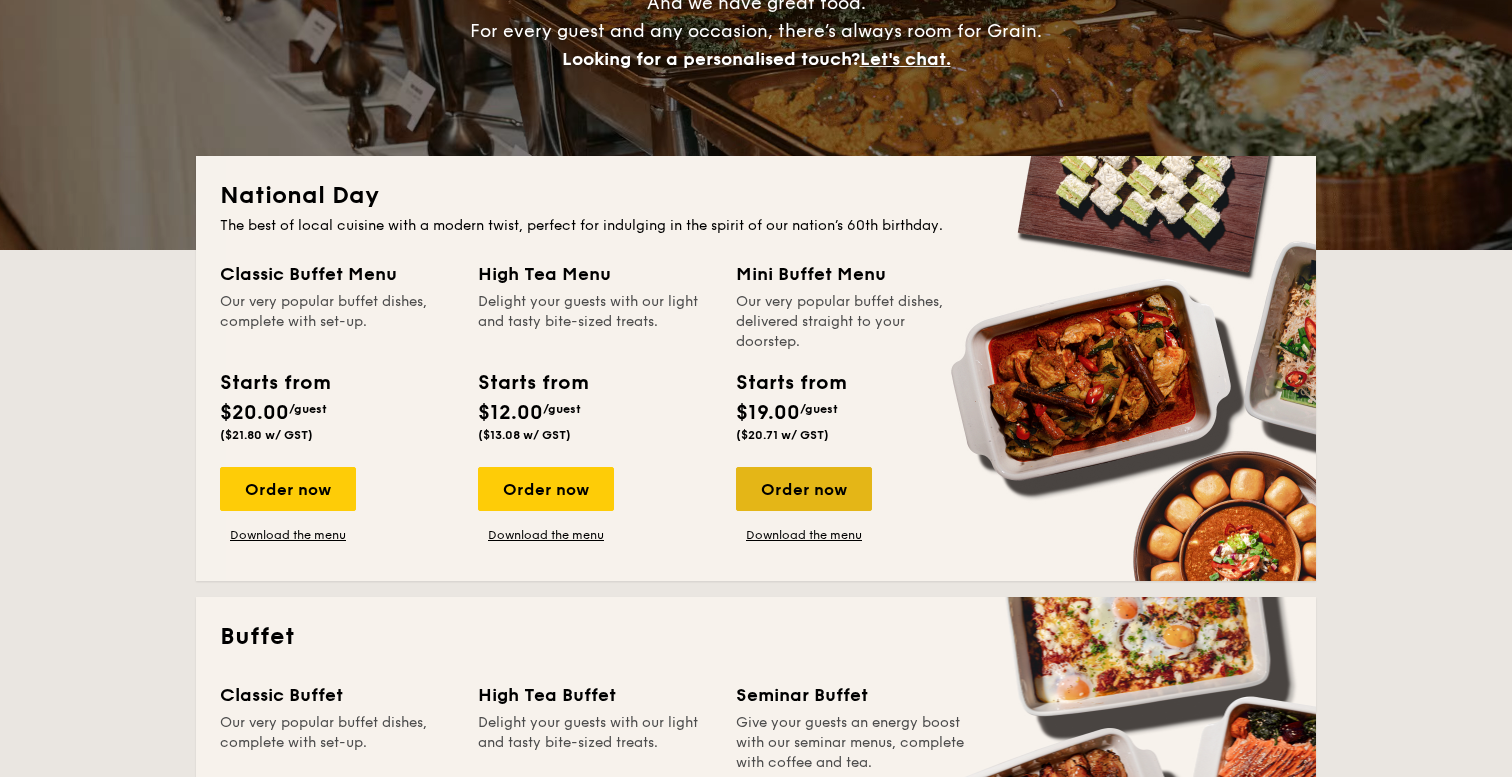 click on "Order now" at bounding box center [804, 489] 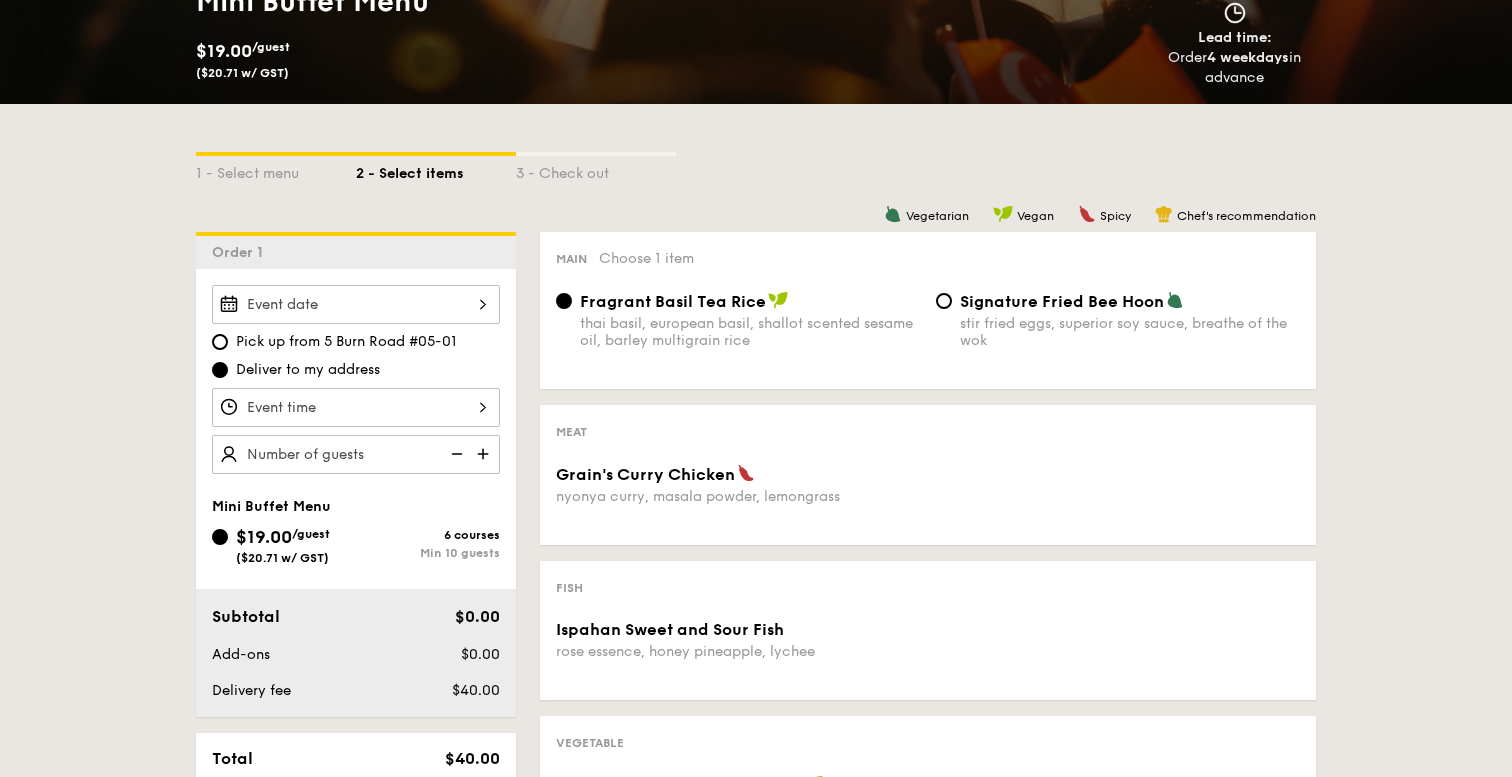scroll, scrollTop: 340, scrollLeft: 0, axis: vertical 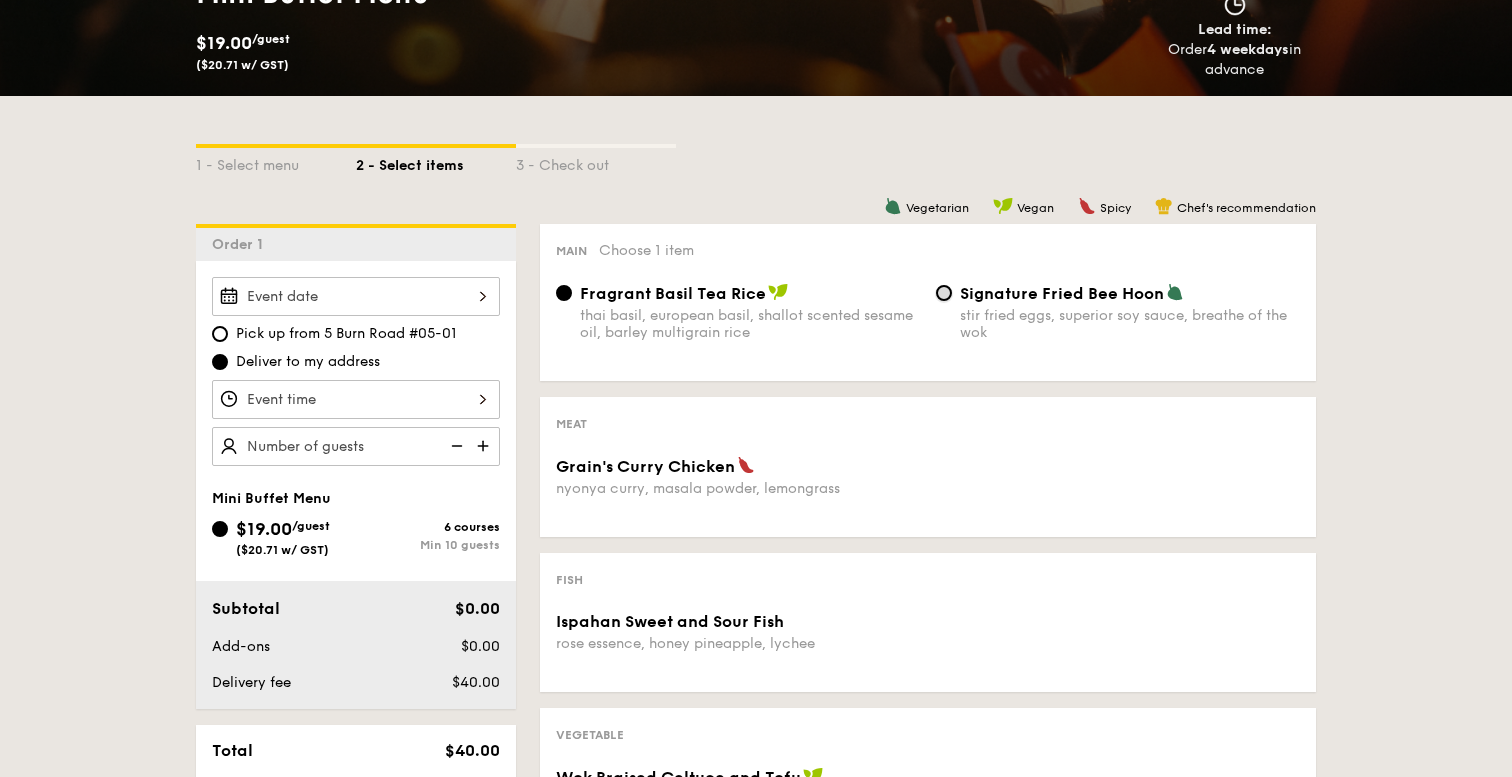 click on "Signature Fried Bee Hoon stir fried eggs, superior soy sauce, breathe of the wok" at bounding box center (944, 293) 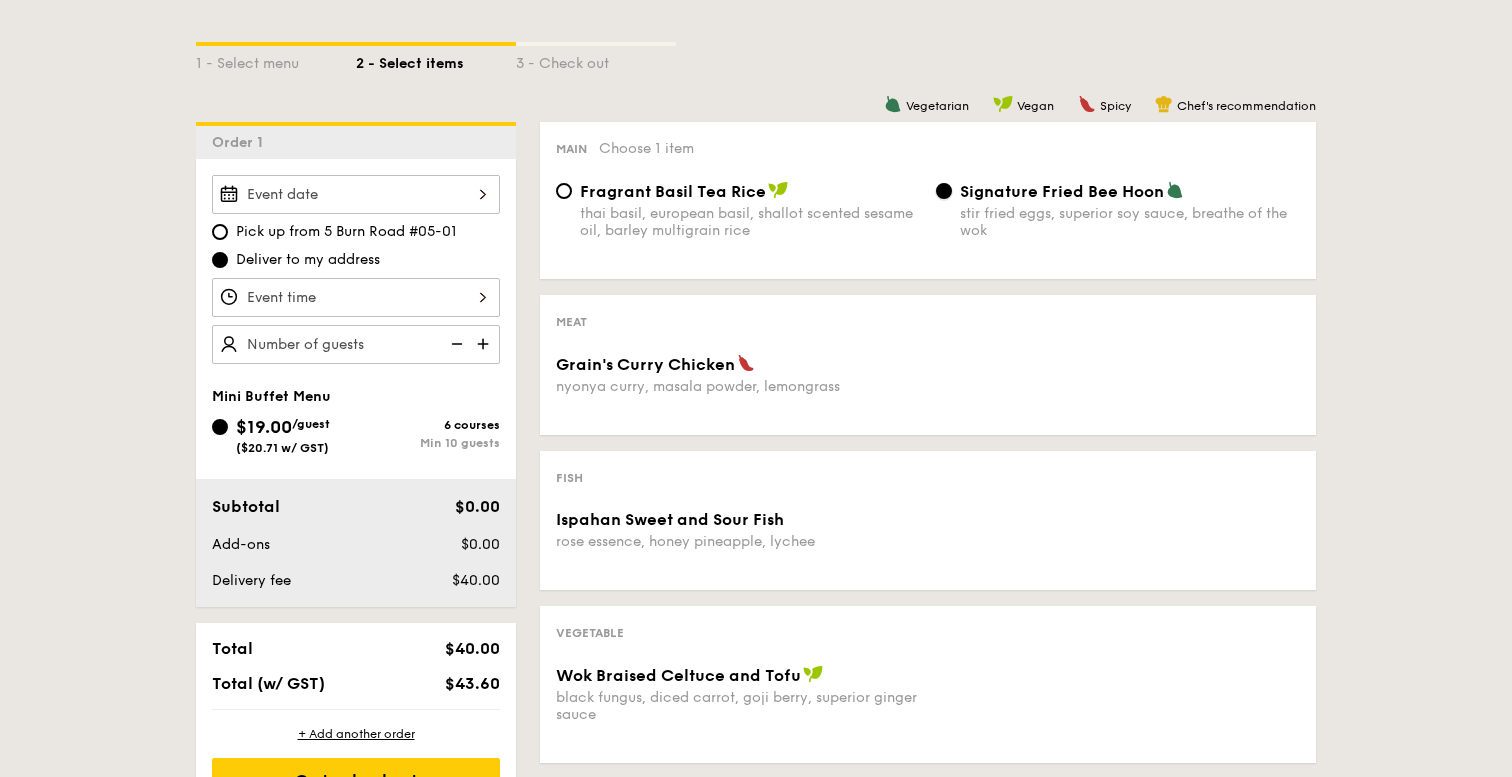 scroll, scrollTop: 444, scrollLeft: 0, axis: vertical 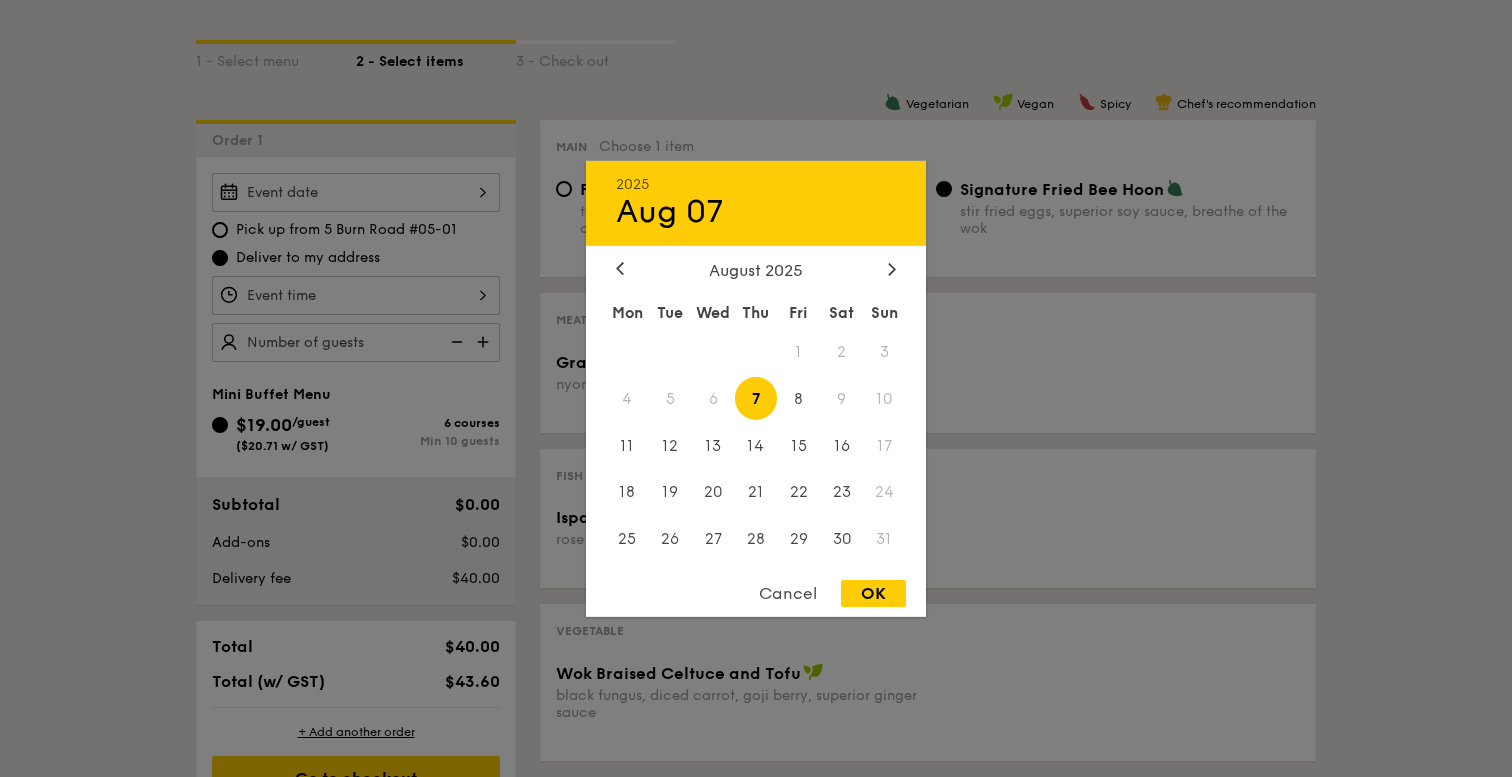 click on "2025   Aug 07       August 2025     Mon Tue Wed Thu Fri Sat Sun   1 2 3 4 5 6 7 8 9 10 11 12 13 14 15 16 17 18 19 20 21 22 23 24 25 26 27 28 29 30 31     Cancel   OK" at bounding box center (356, 192) 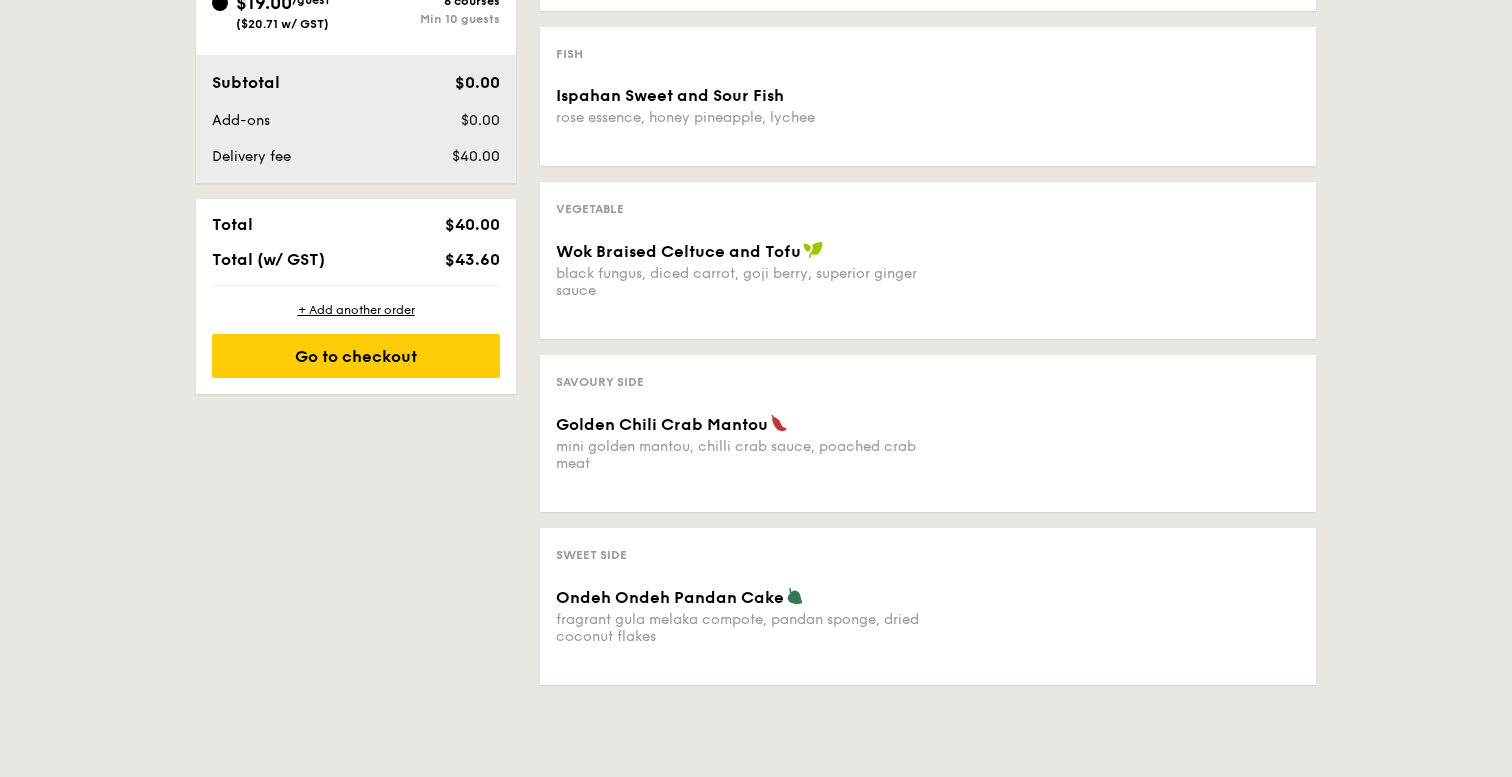 scroll, scrollTop: 0, scrollLeft: 0, axis: both 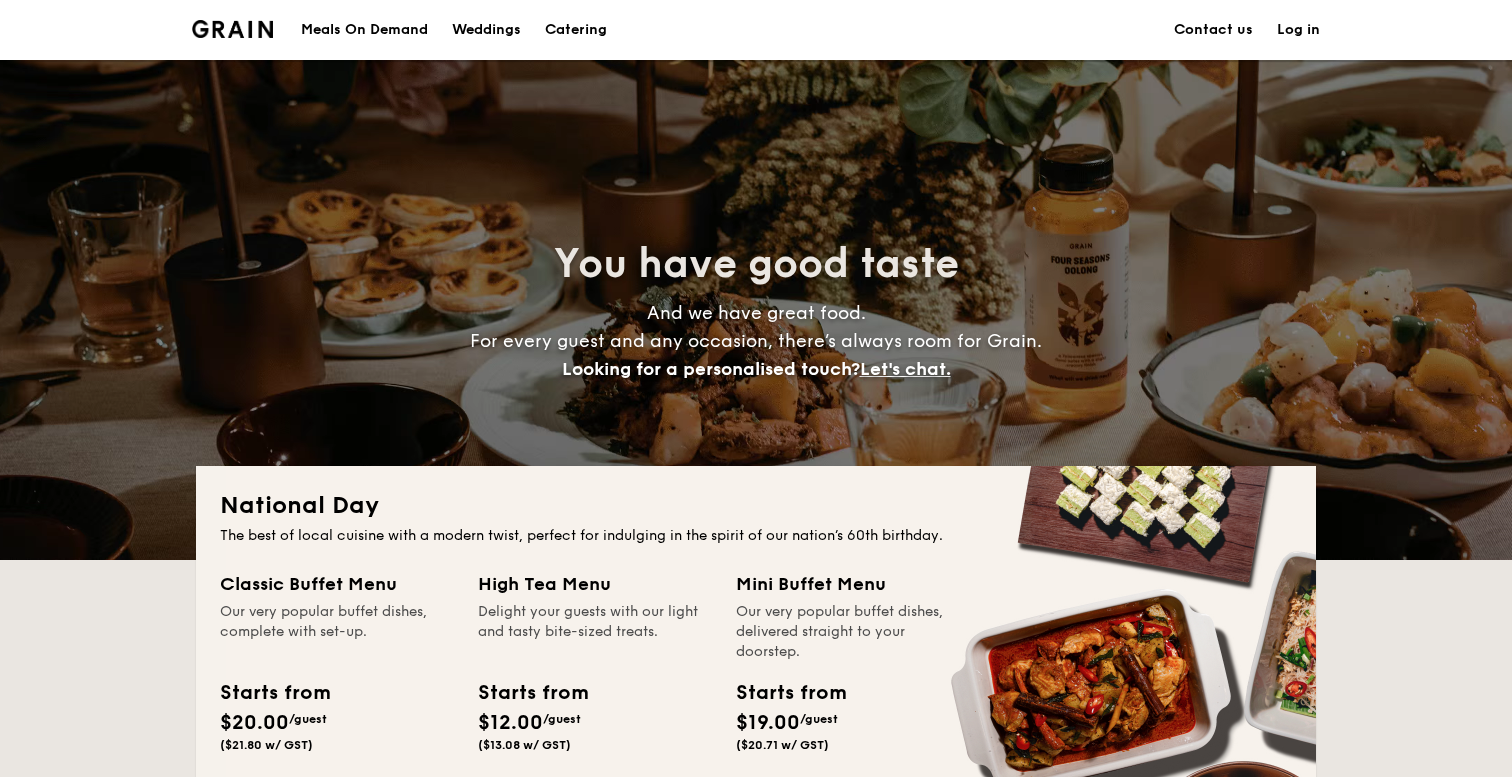 click on "Meals On Demand" at bounding box center [364, 30] 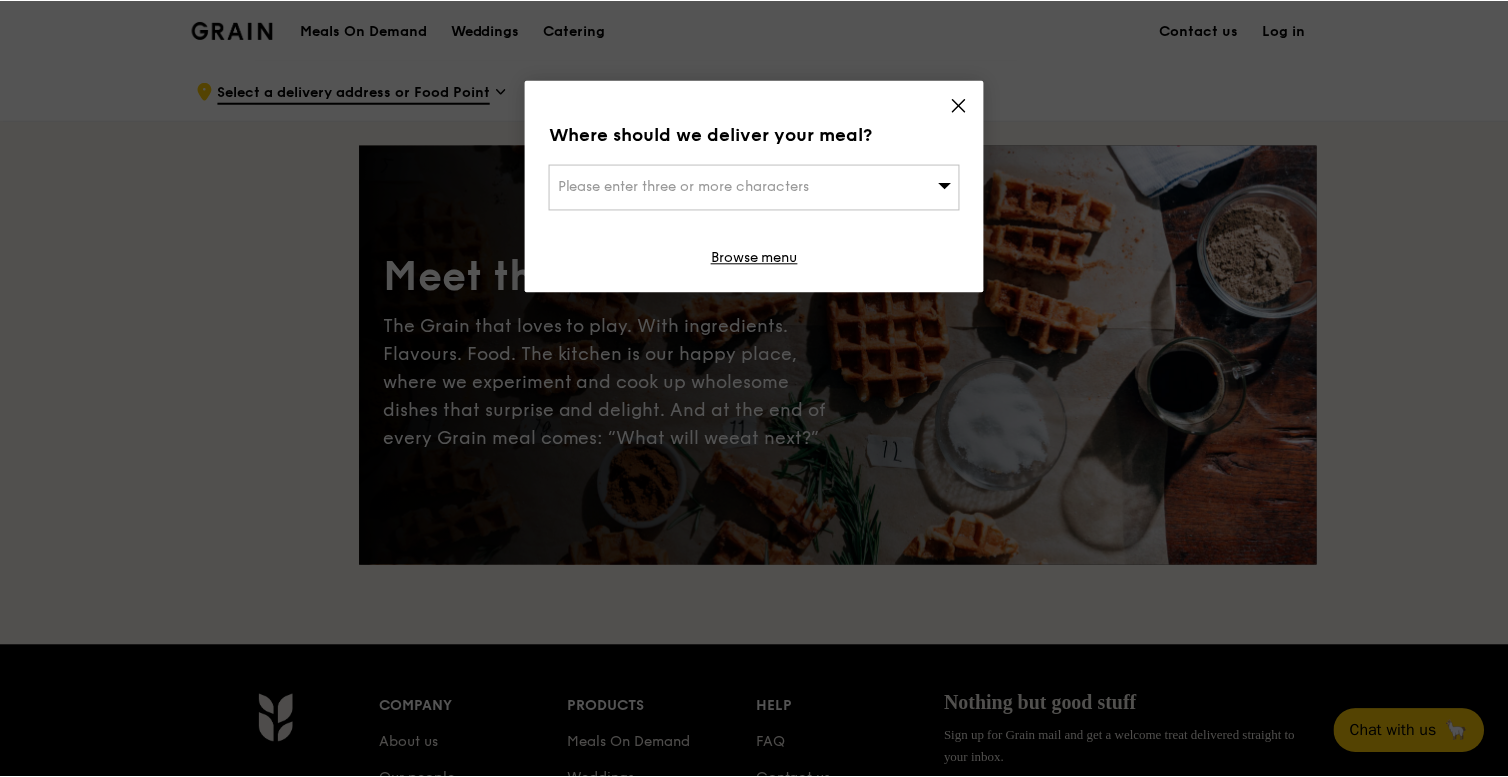 scroll, scrollTop: 0, scrollLeft: 0, axis: both 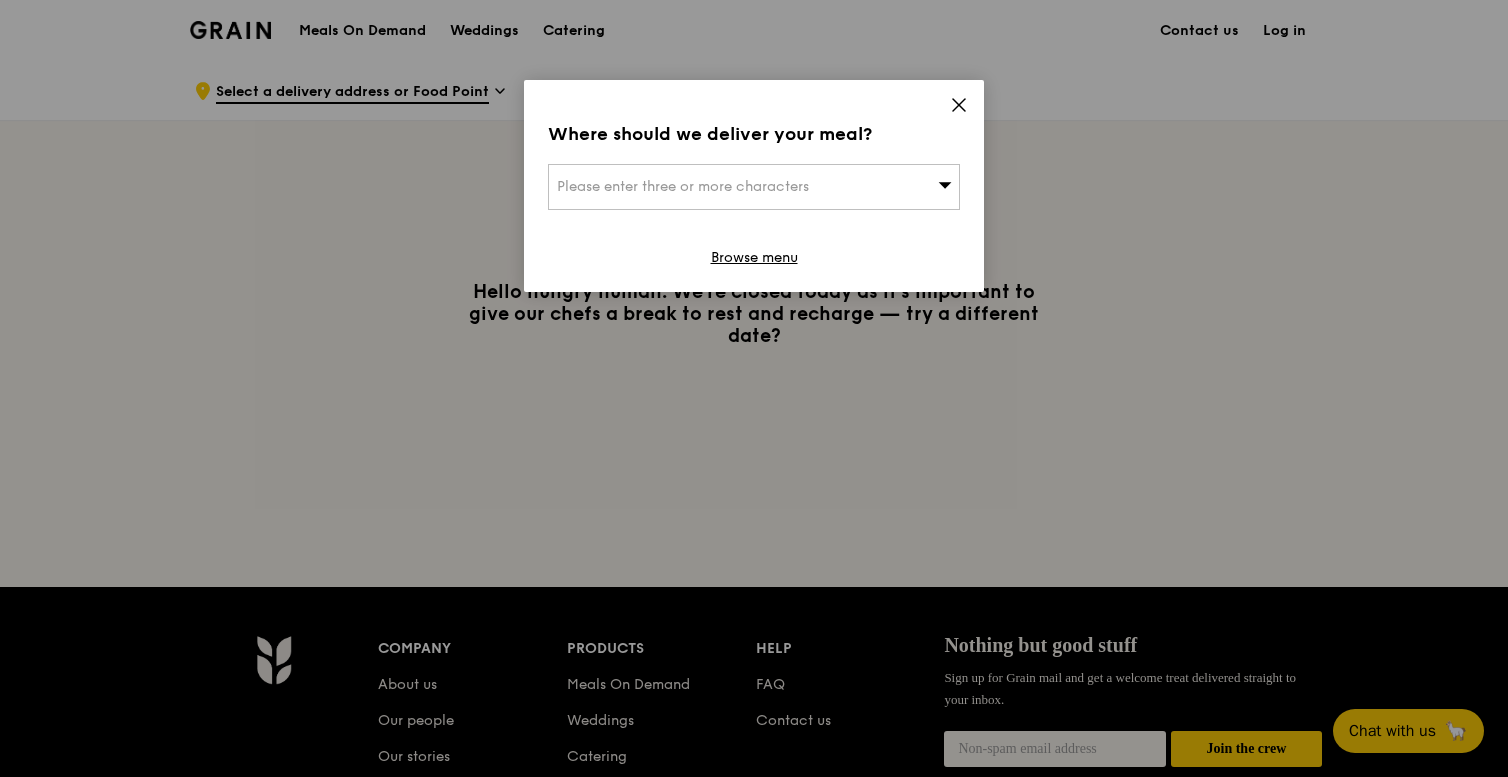 click on "Please enter three or more characters" at bounding box center (754, 187) 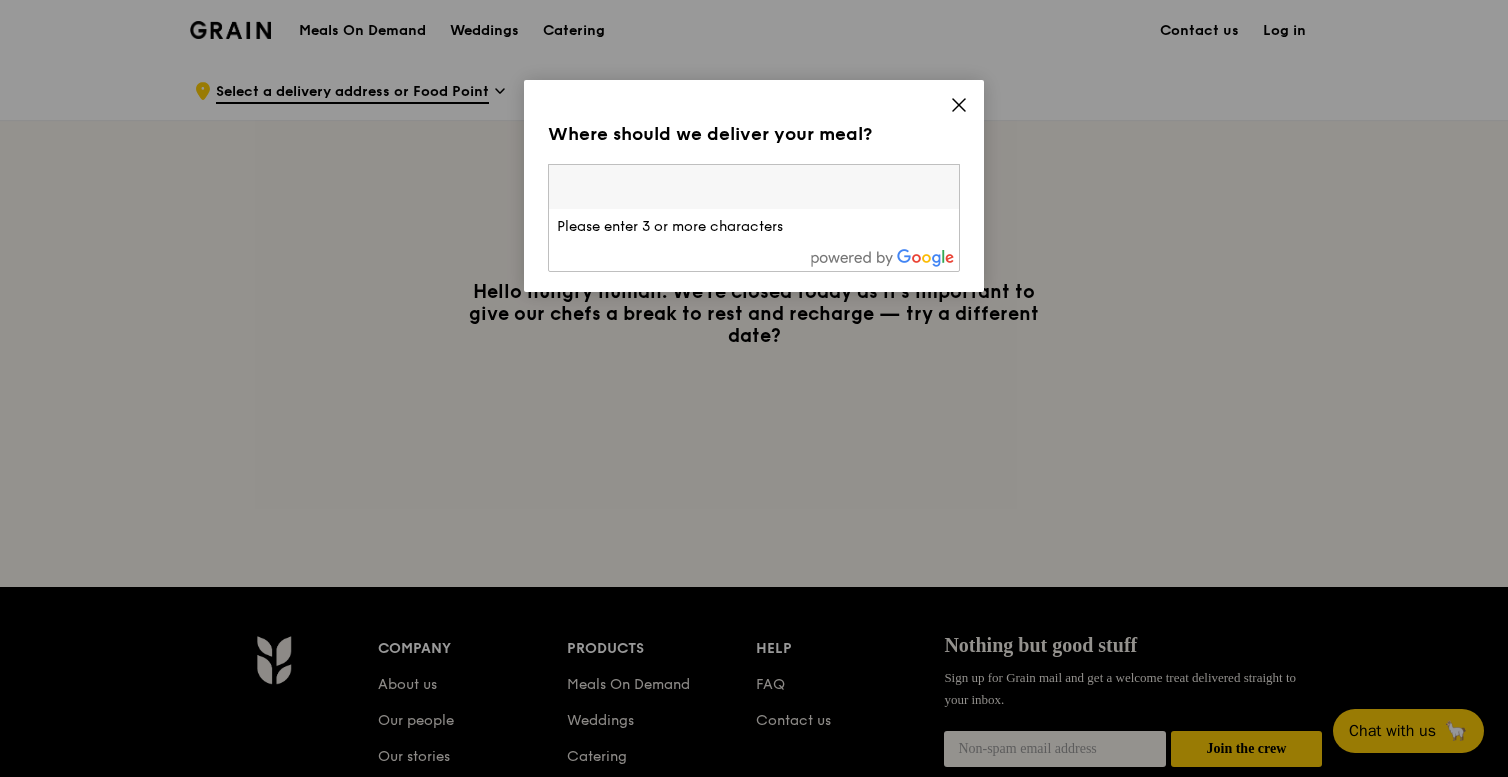 click at bounding box center (754, 187) 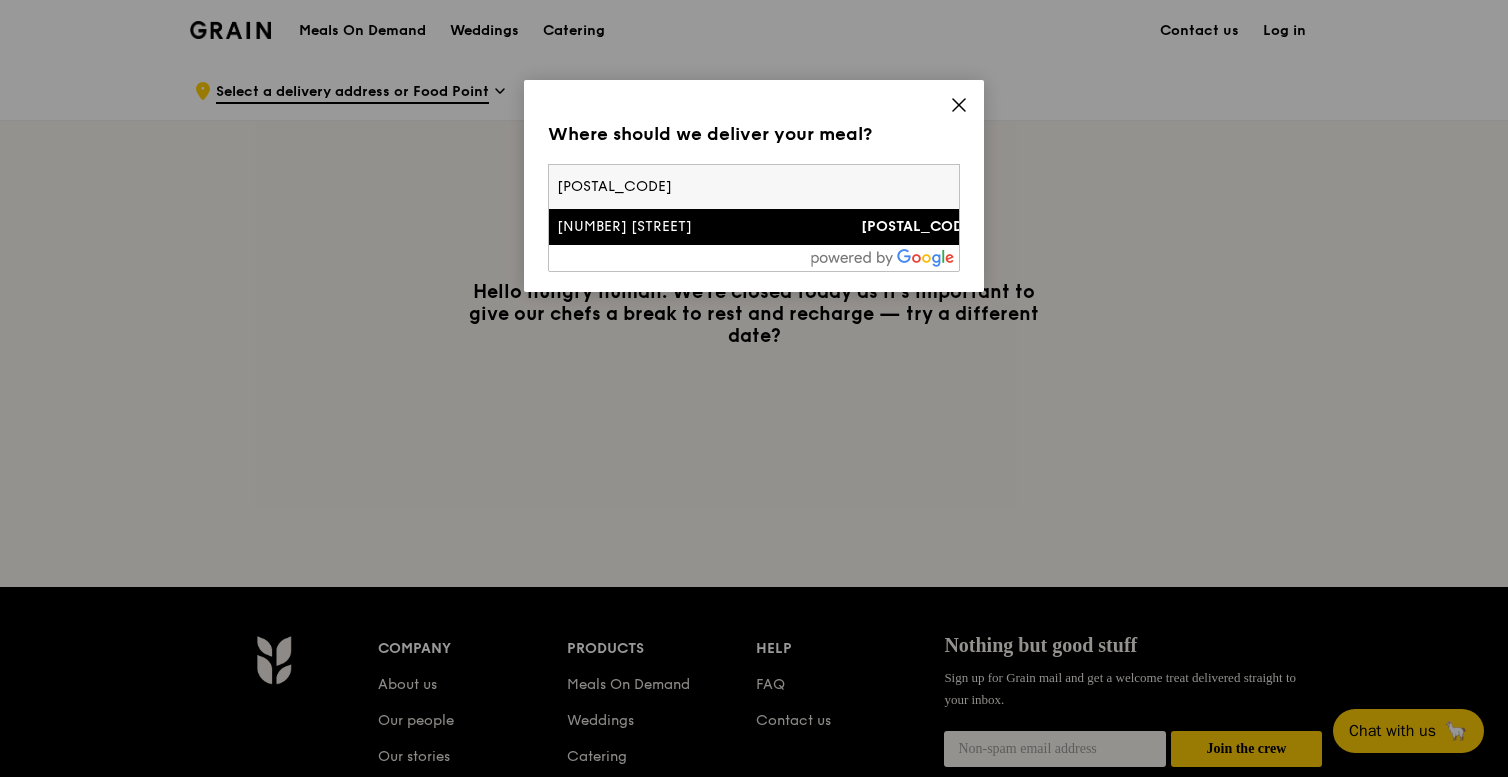 type on "[POSTAL_CODE]" 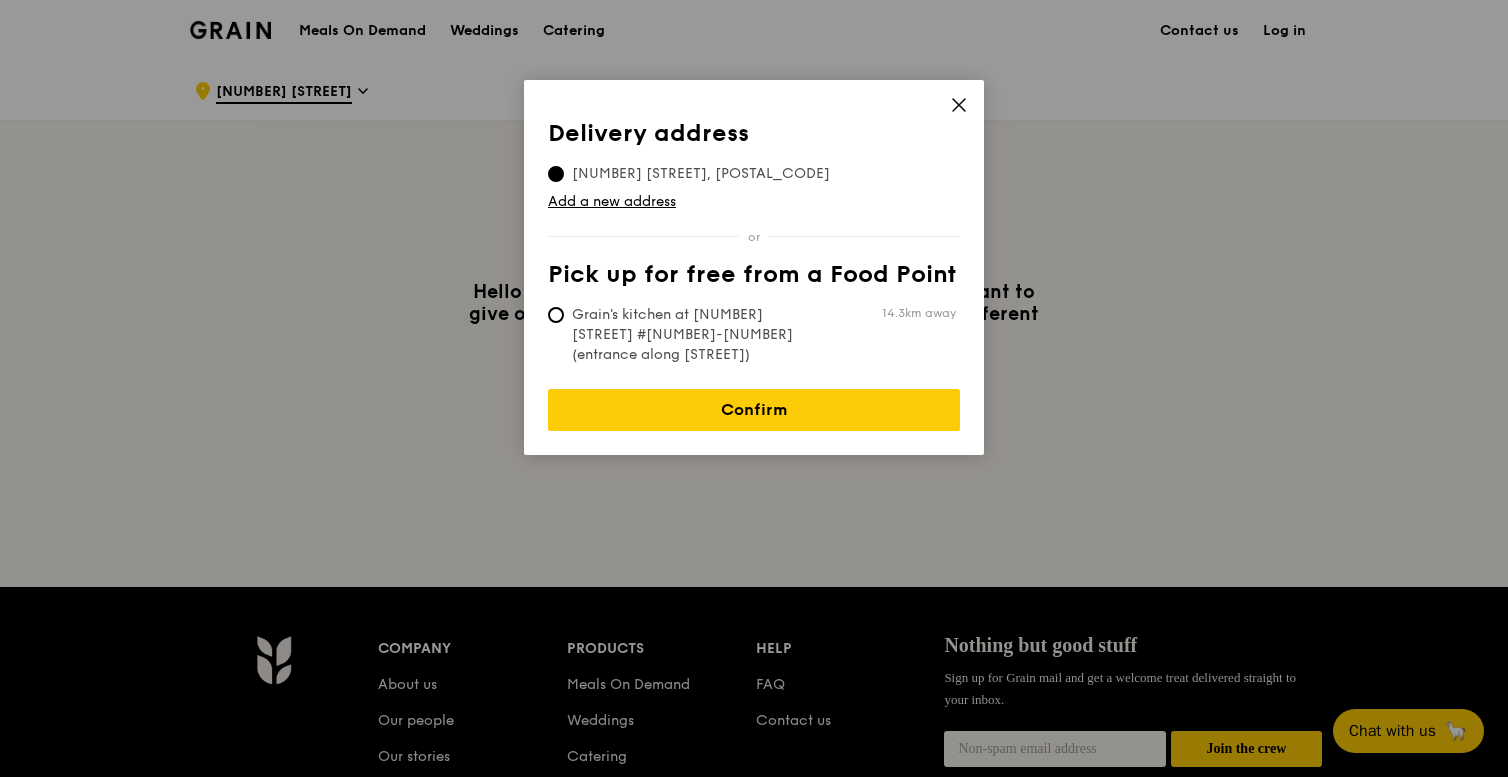 click on "Grain's kitchen at [NUMBER] [STREET] #[NUMBER]-[NUMBER] (entrance along [STREET])" at bounding box center (697, 335) 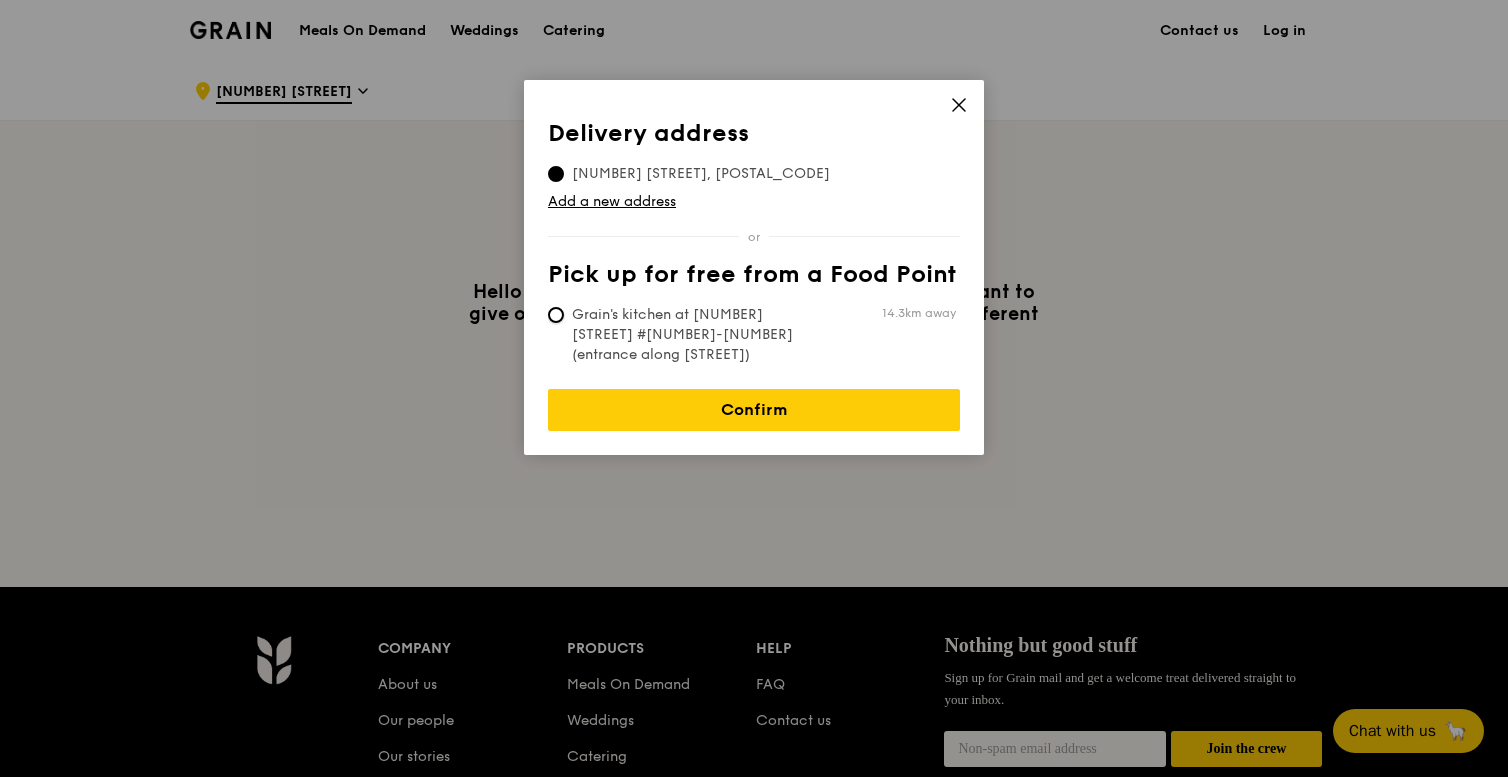 click on "Grain's kitchen at [NUMBER] [STREET] #[NUMBER]-[NUMBER] (entrance along [STREET])
[NUMBER]km away" at bounding box center (556, 315) 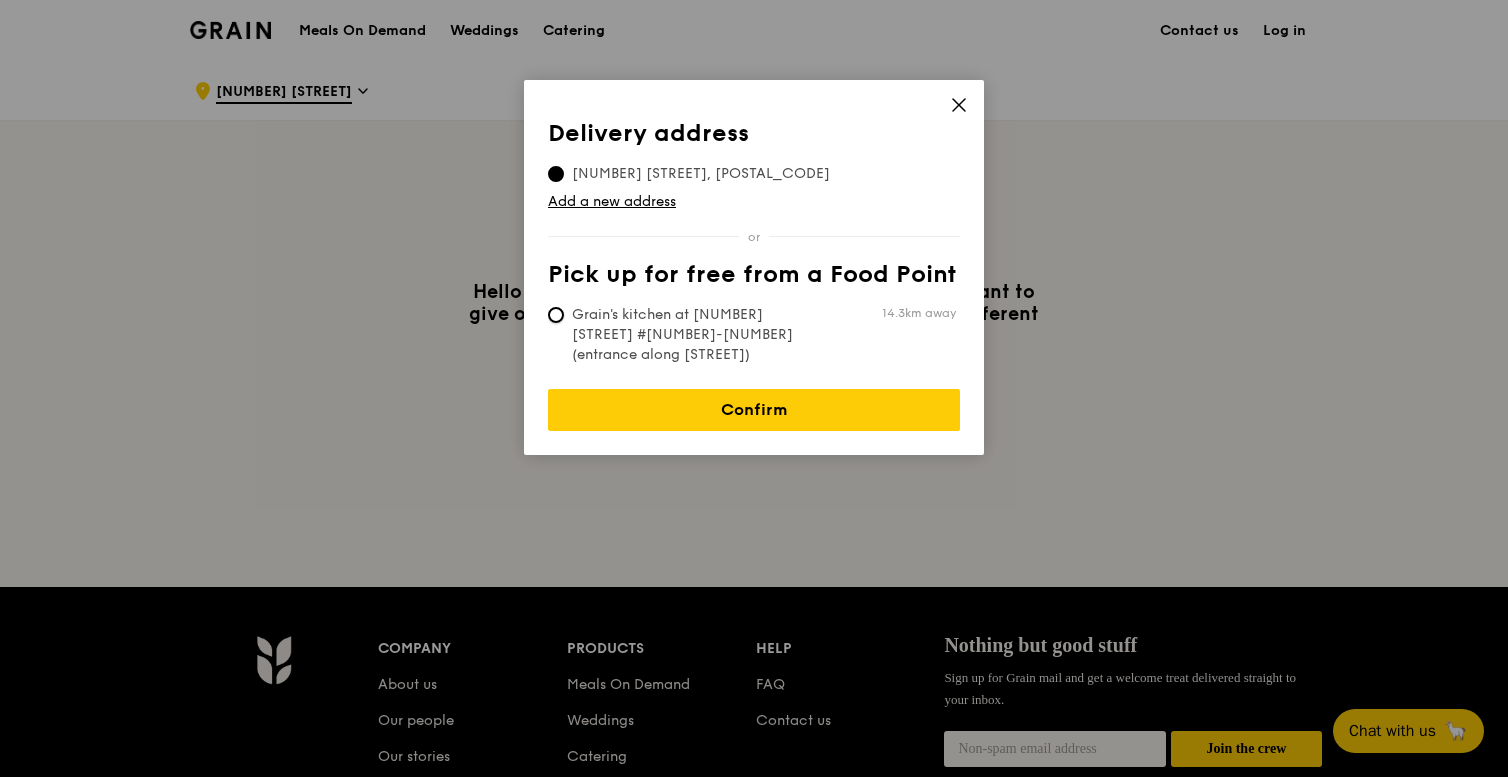 radio on "true" 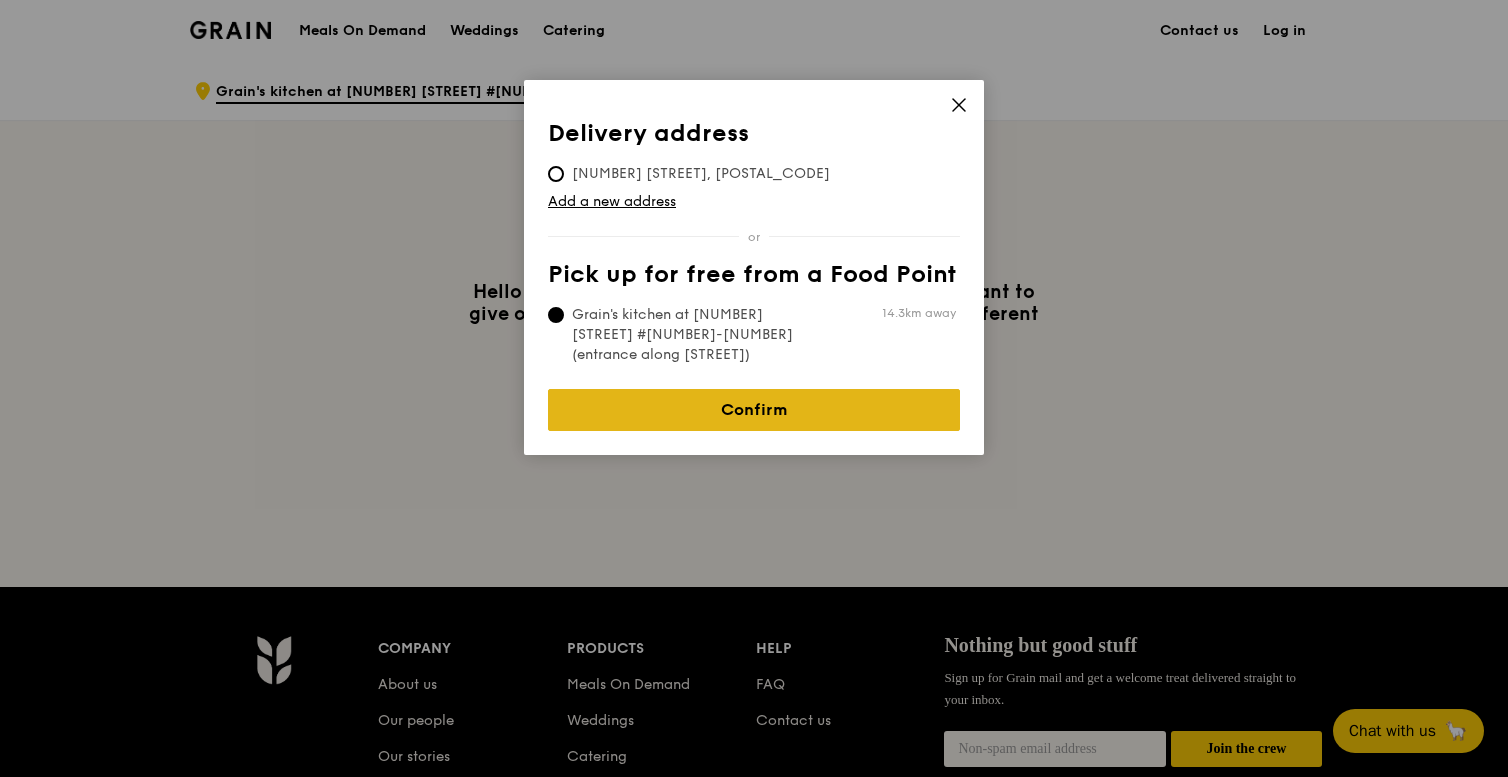 click on "Confirm" at bounding box center [754, 410] 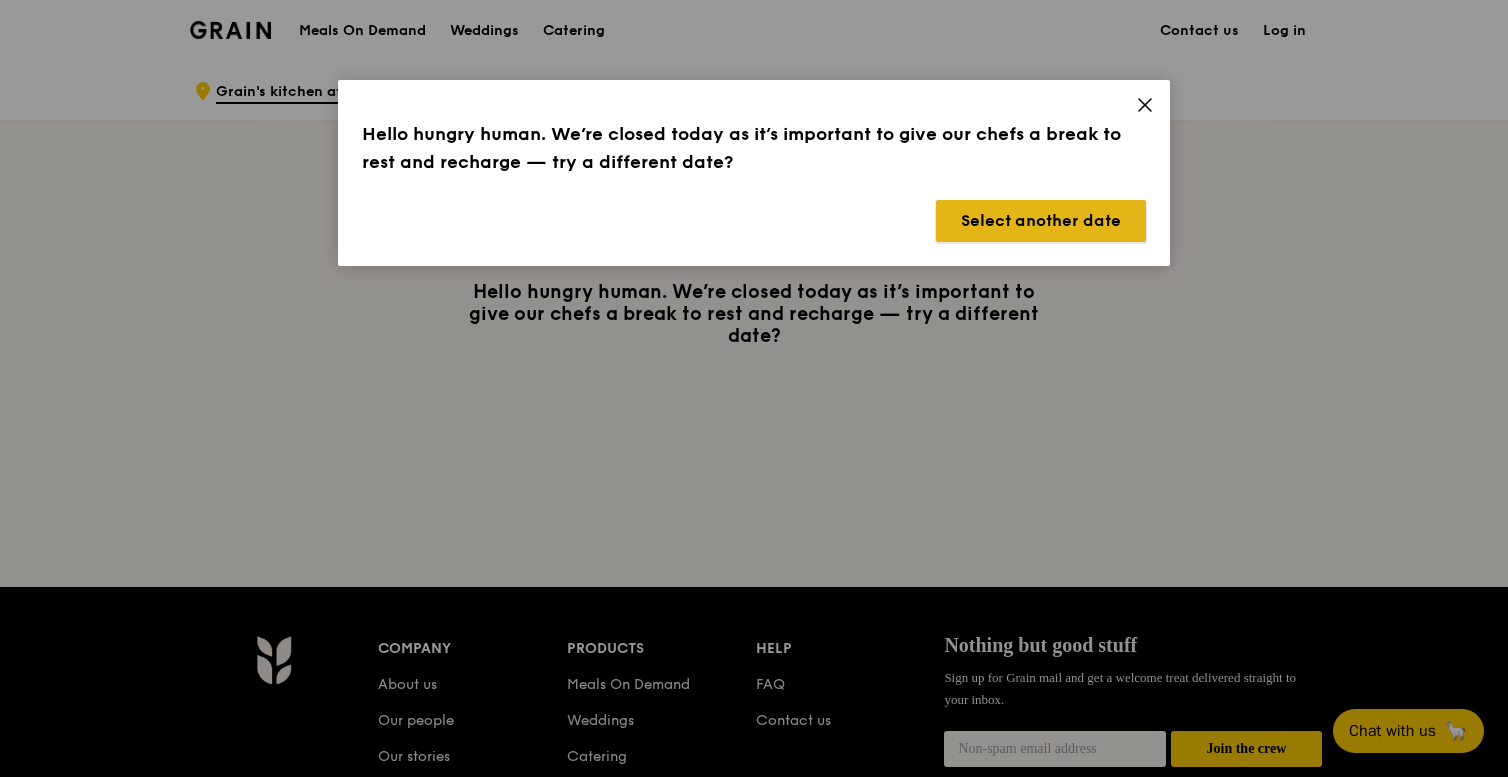 click on "Select another date" at bounding box center (1041, 221) 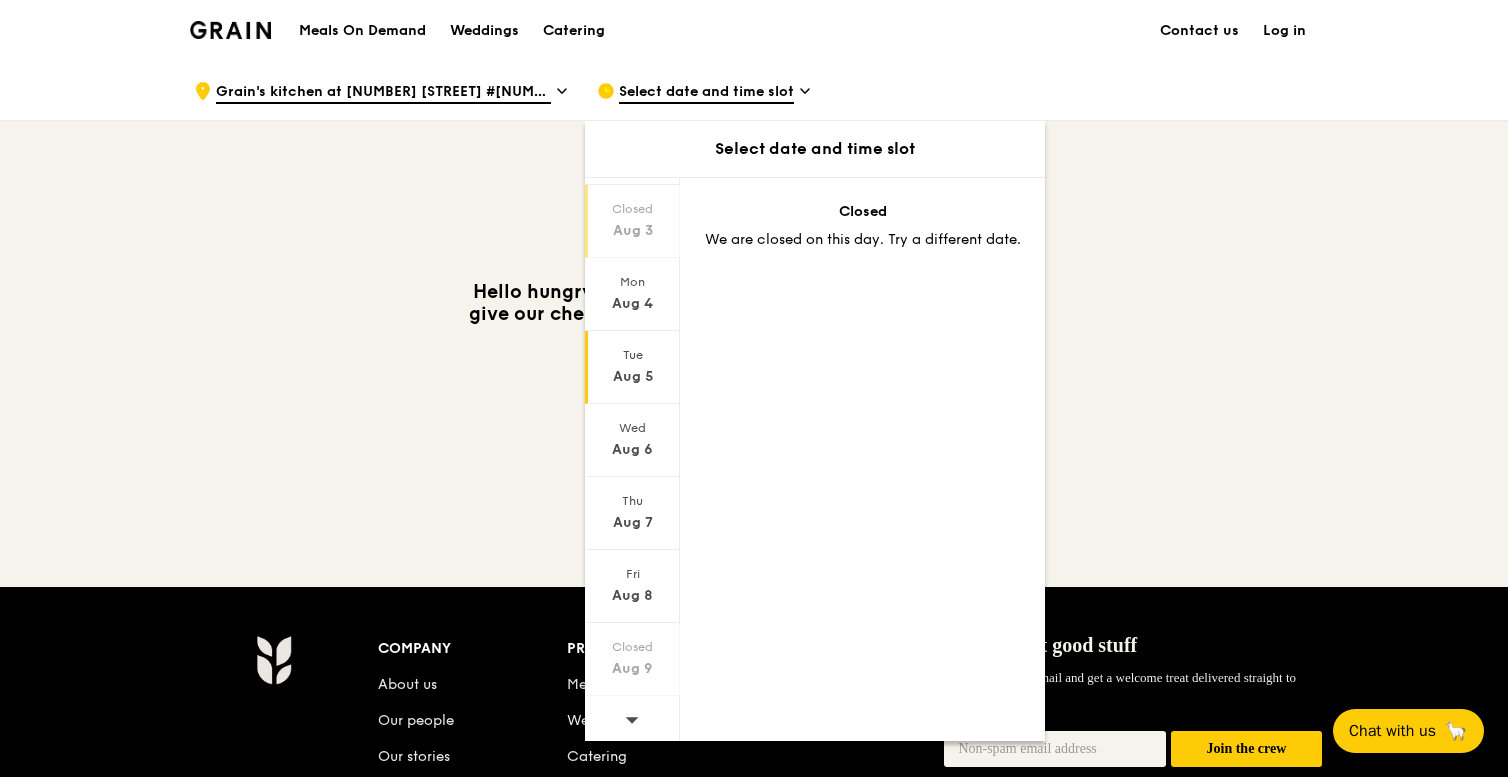 scroll, scrollTop: 51, scrollLeft: 0, axis: vertical 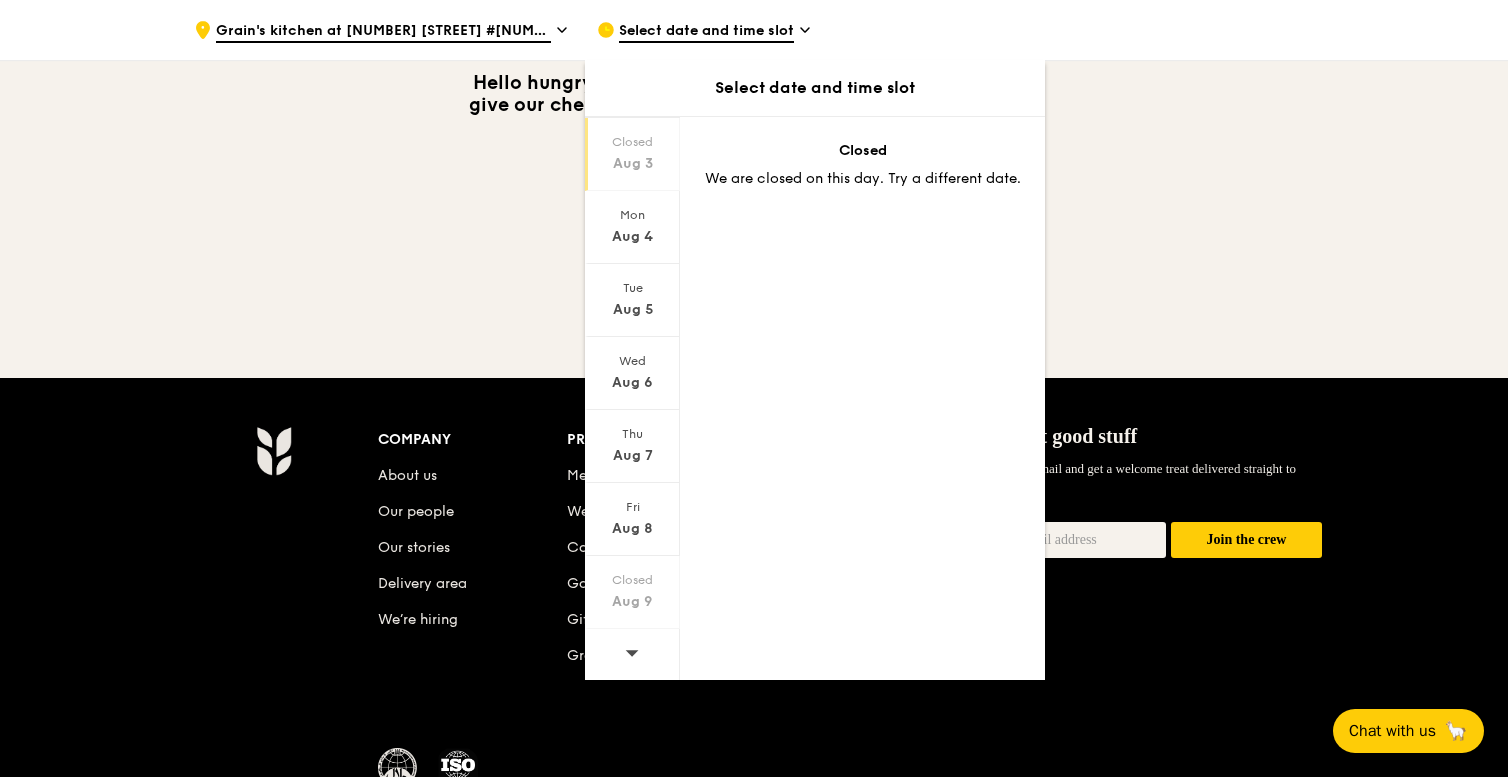 click 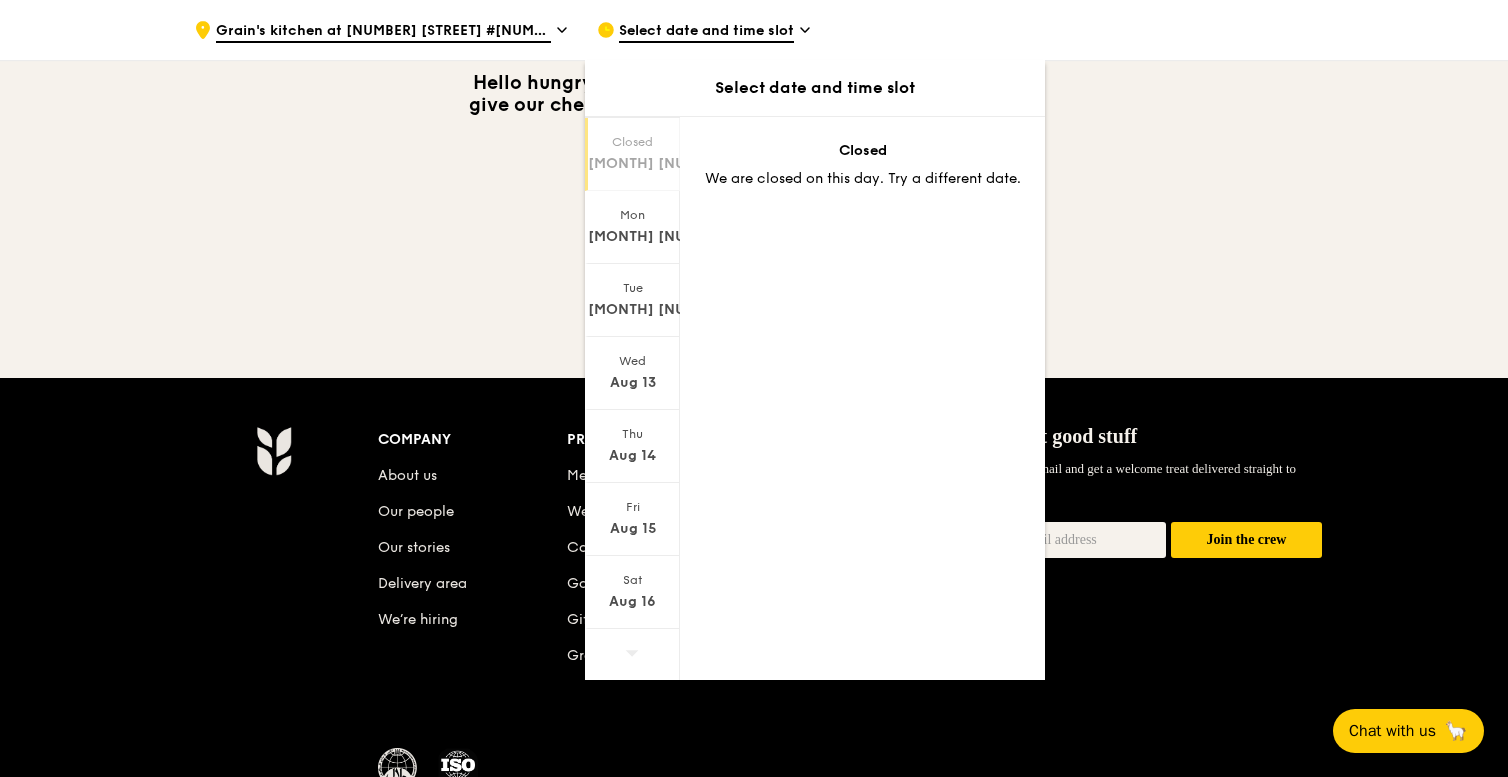 click on "[MONTH] [NUMBER]" at bounding box center (632, 164) 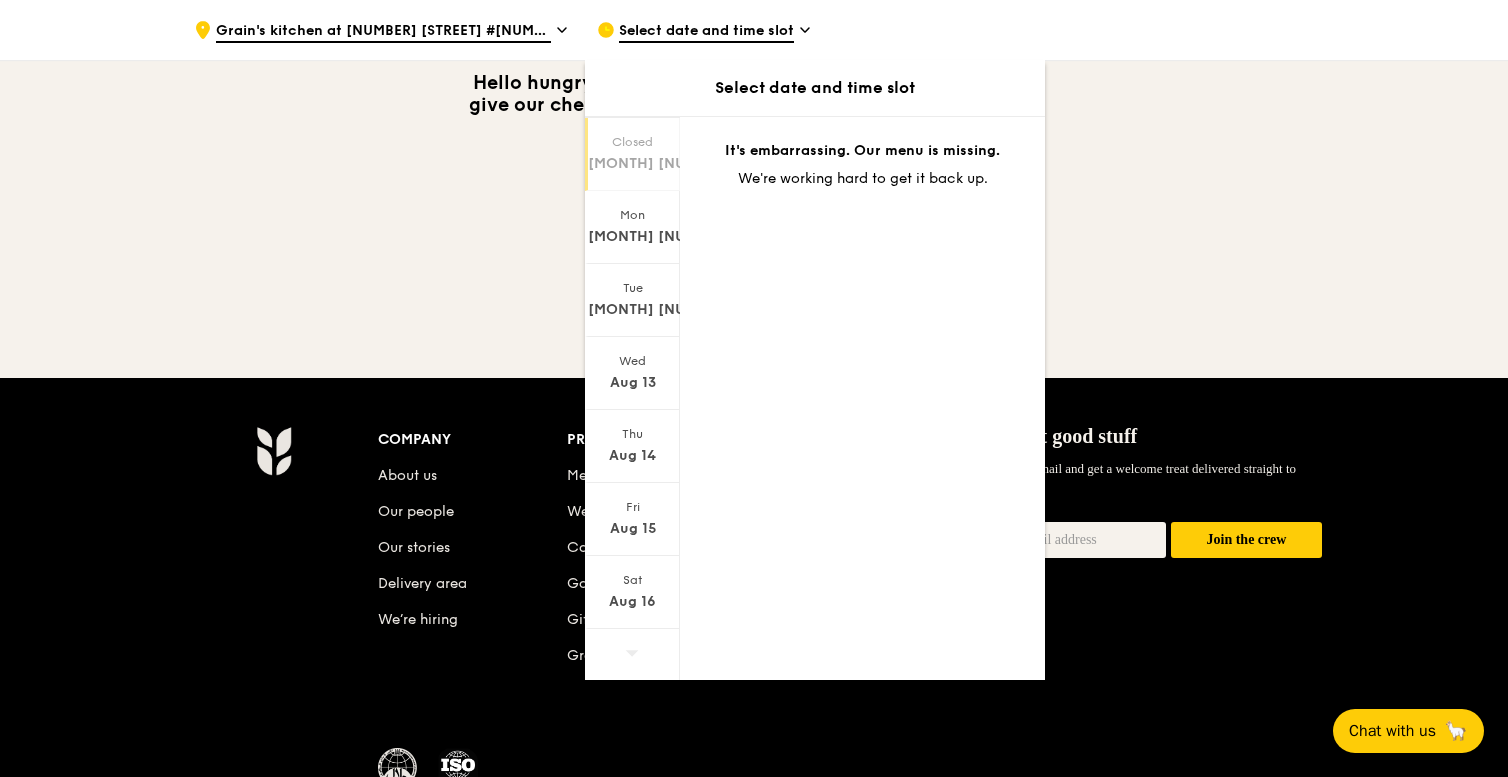 click on "Hello hungry human. We’re closed today as it’s important to give our chefs a break to rest and recharge — try a different date?" at bounding box center [754, 105] 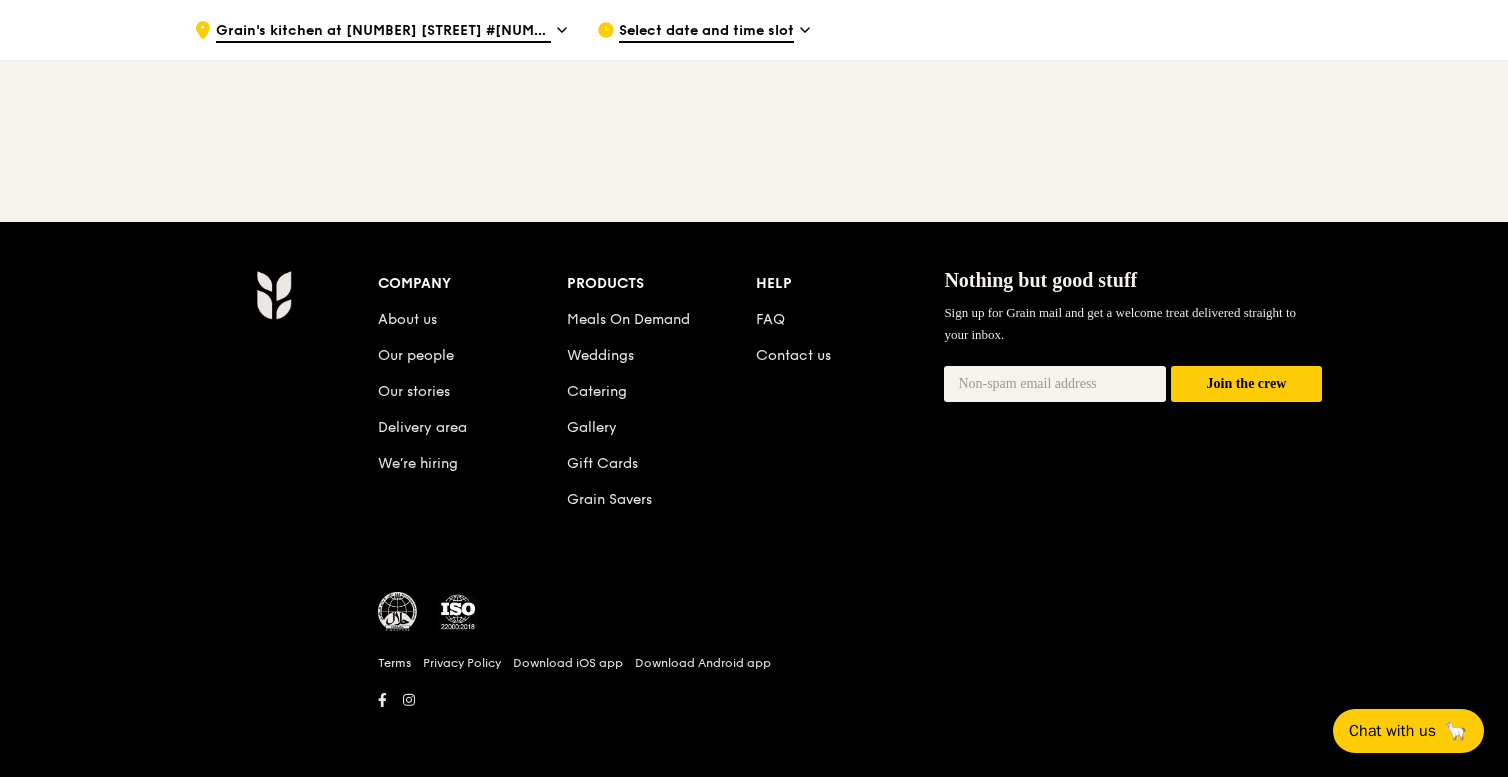 scroll, scrollTop: 0, scrollLeft: 0, axis: both 